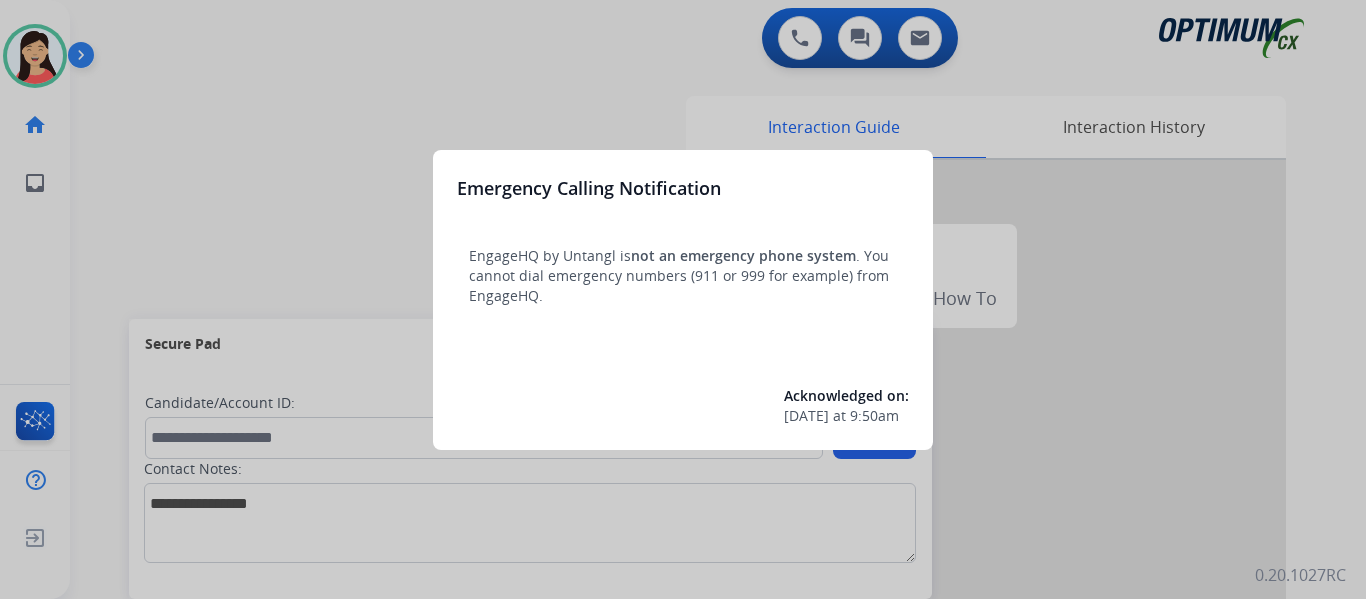 scroll, scrollTop: 0, scrollLeft: 0, axis: both 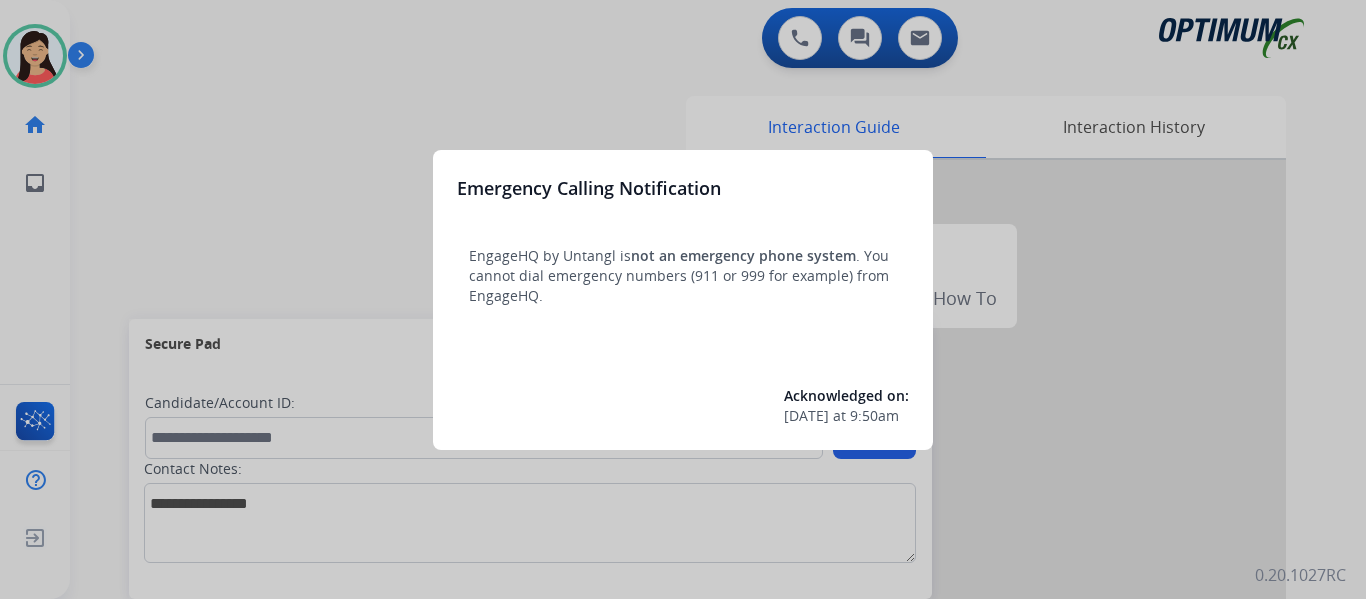 click at bounding box center [683, 299] 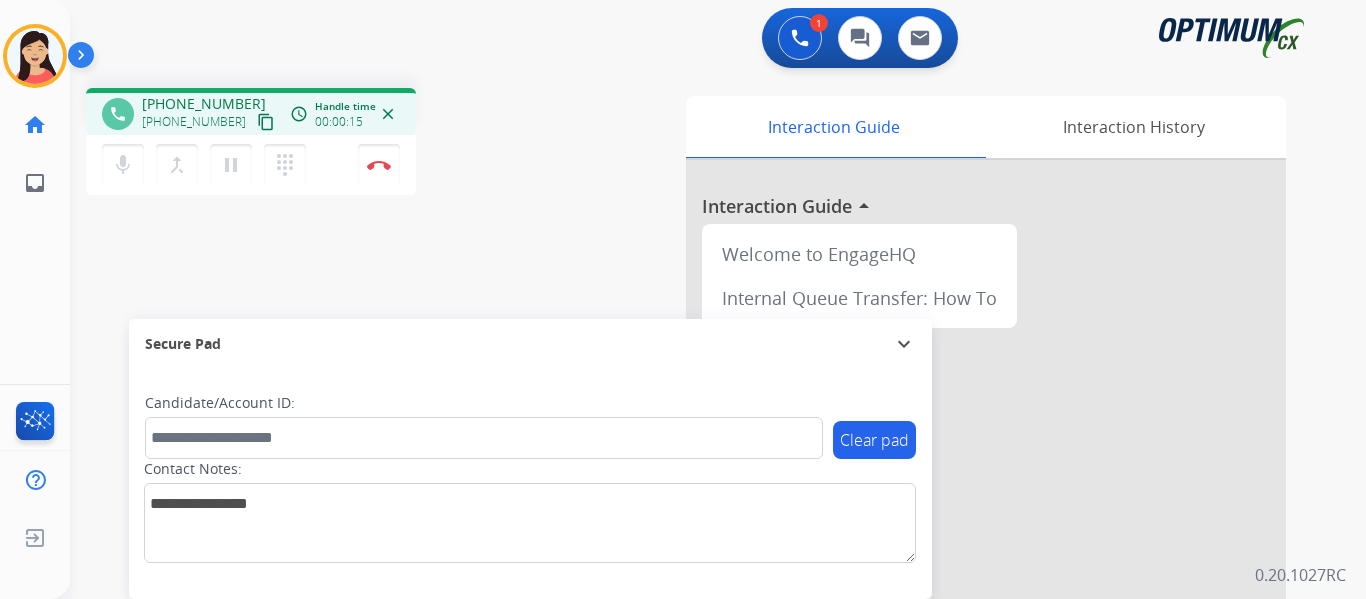 click on "content_copy" at bounding box center (266, 122) 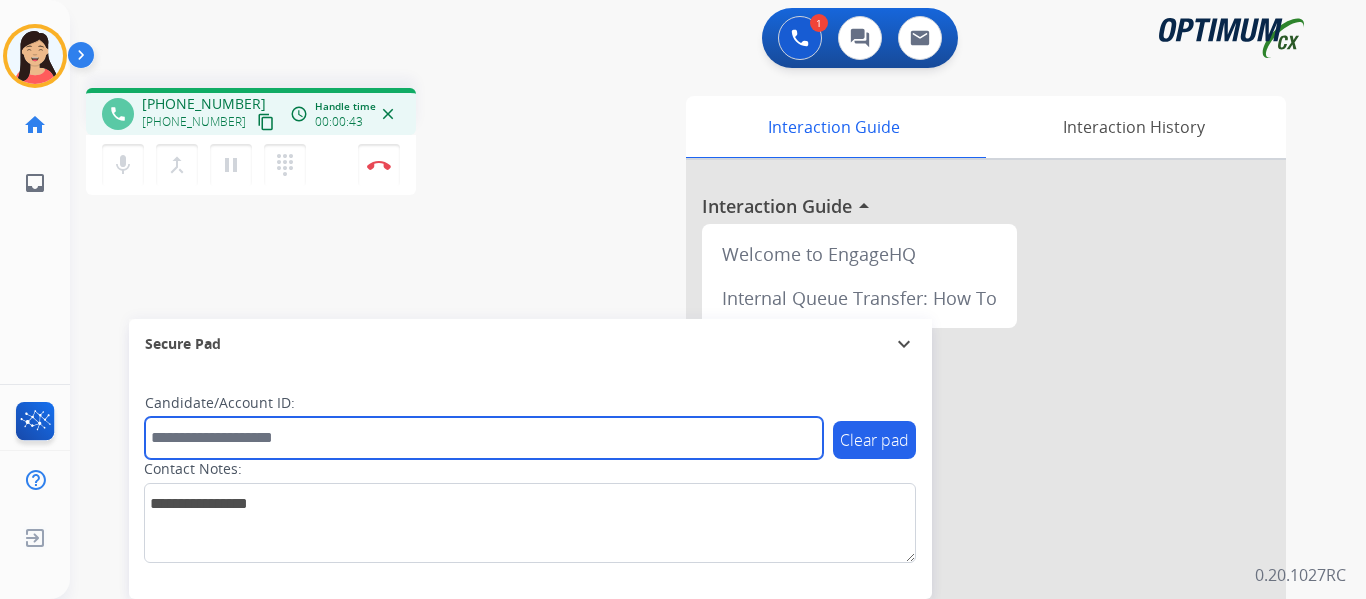 click at bounding box center [484, 438] 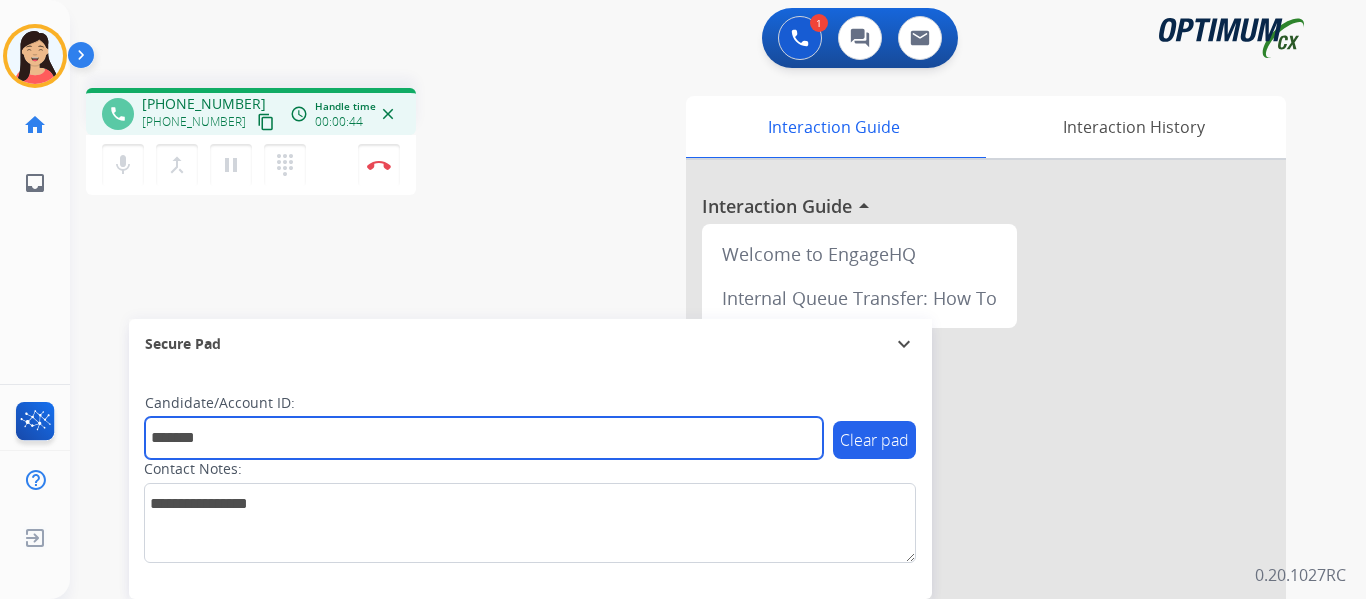 type on "*******" 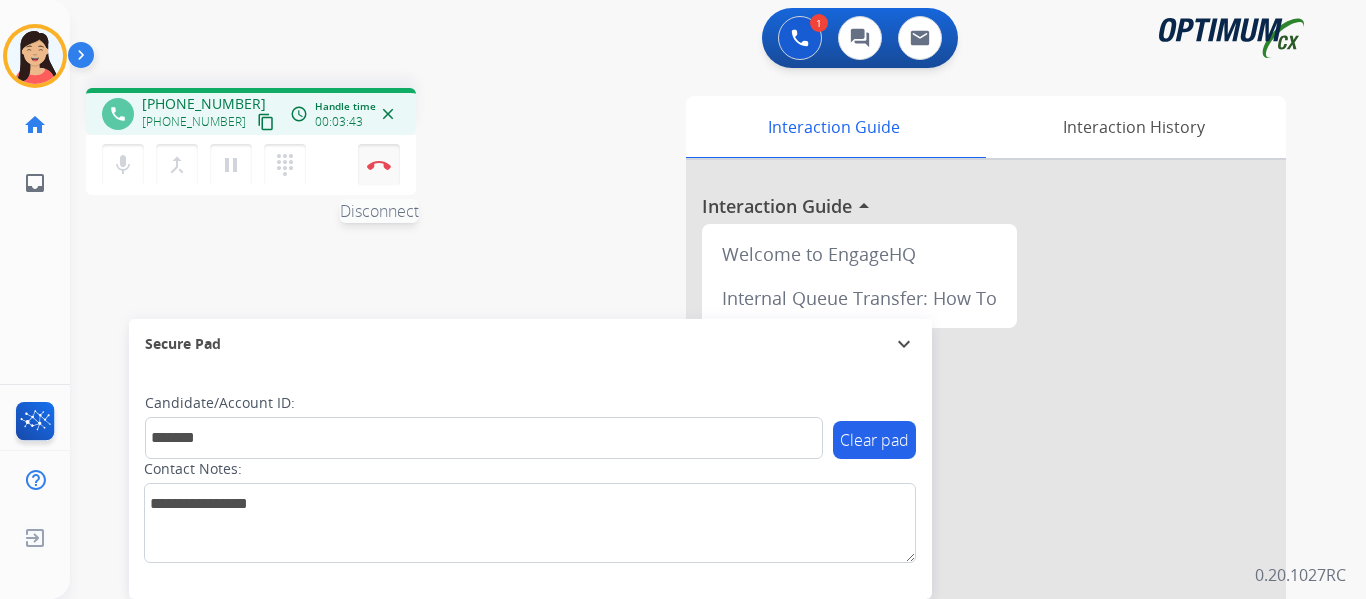 click at bounding box center [379, 165] 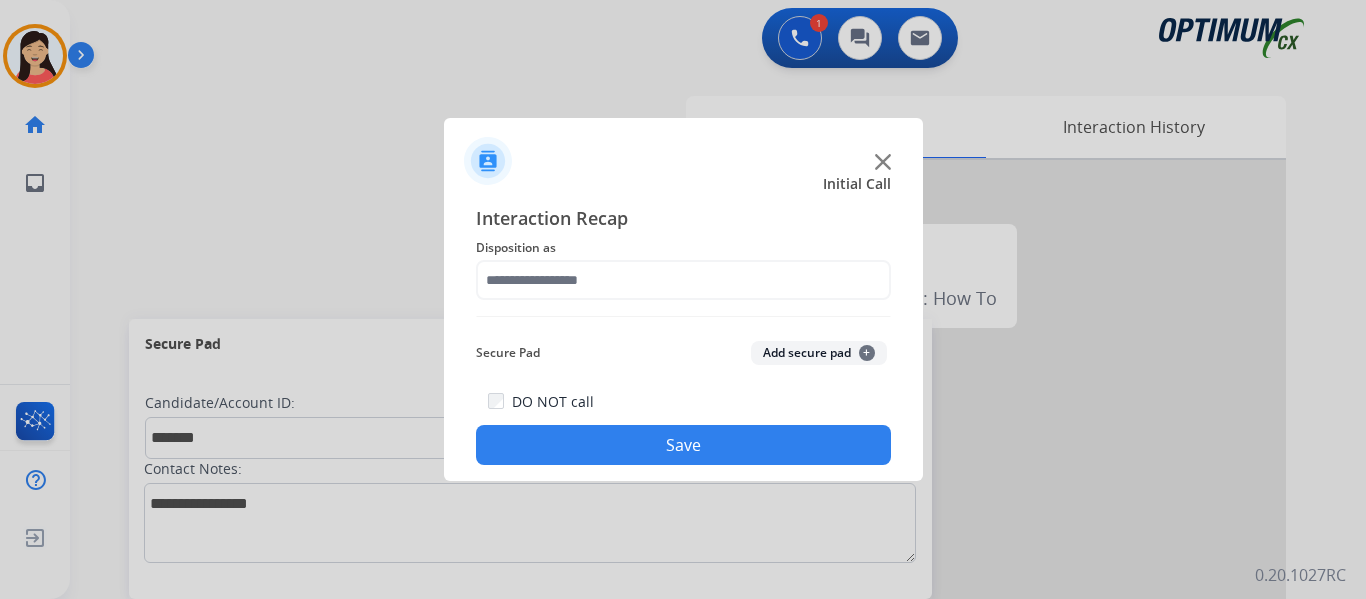 click on "Add secure pad  +" 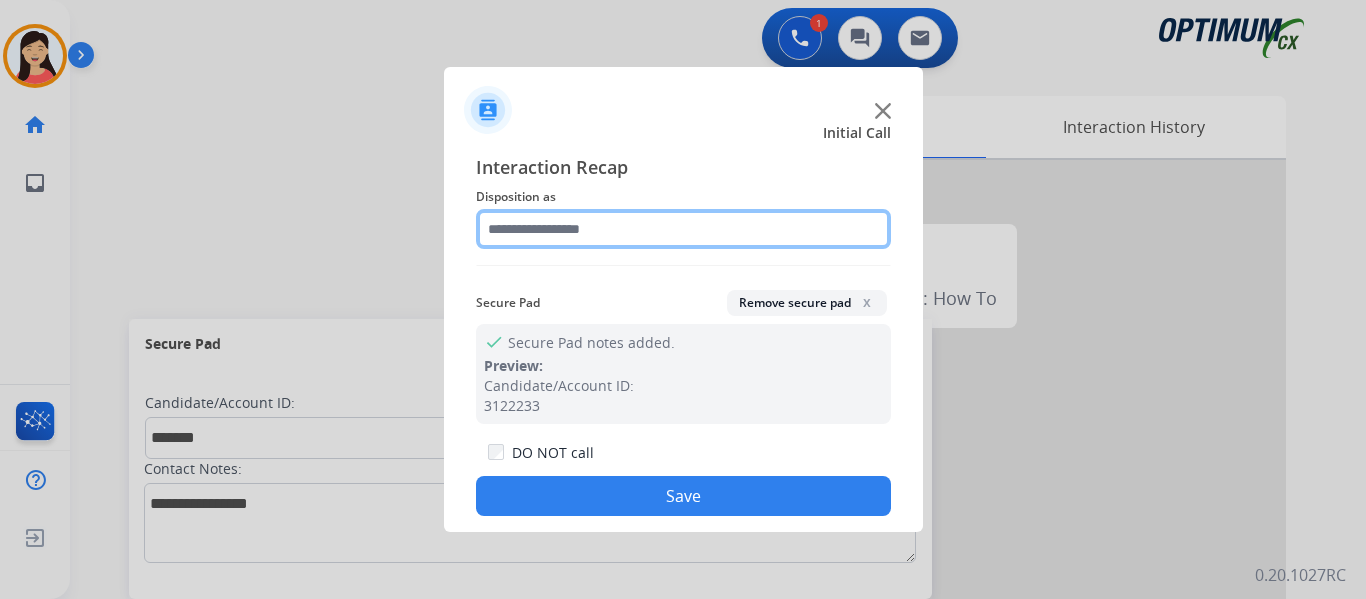 click 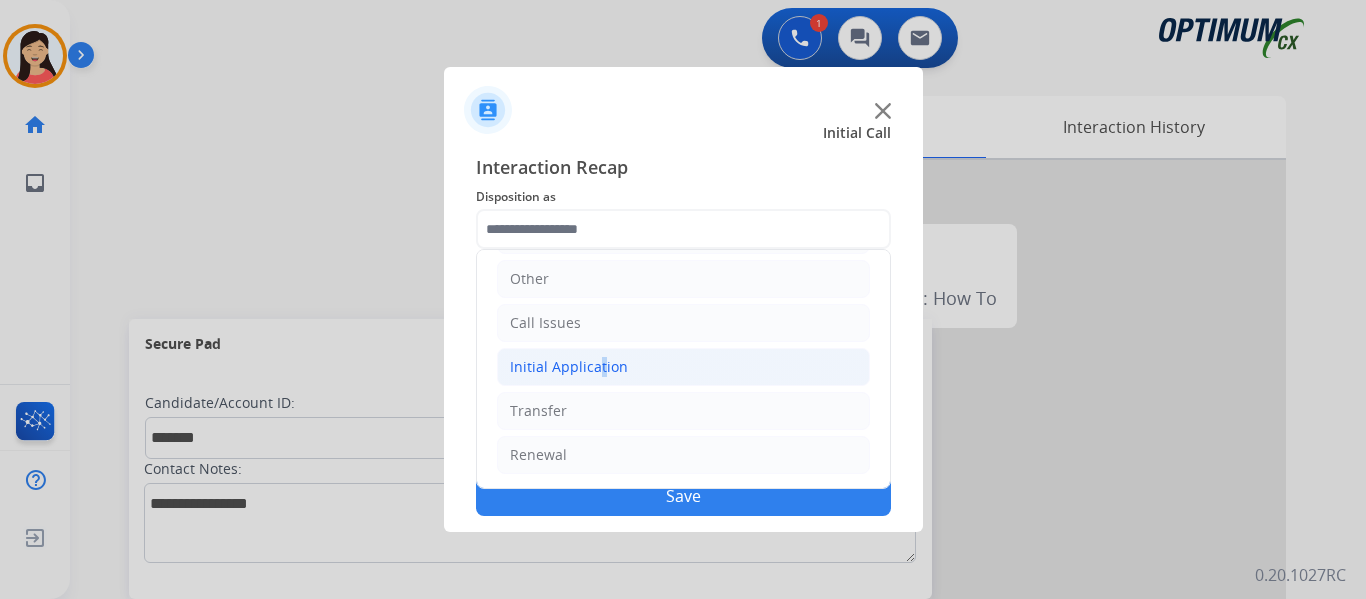 click on "Initial Application" 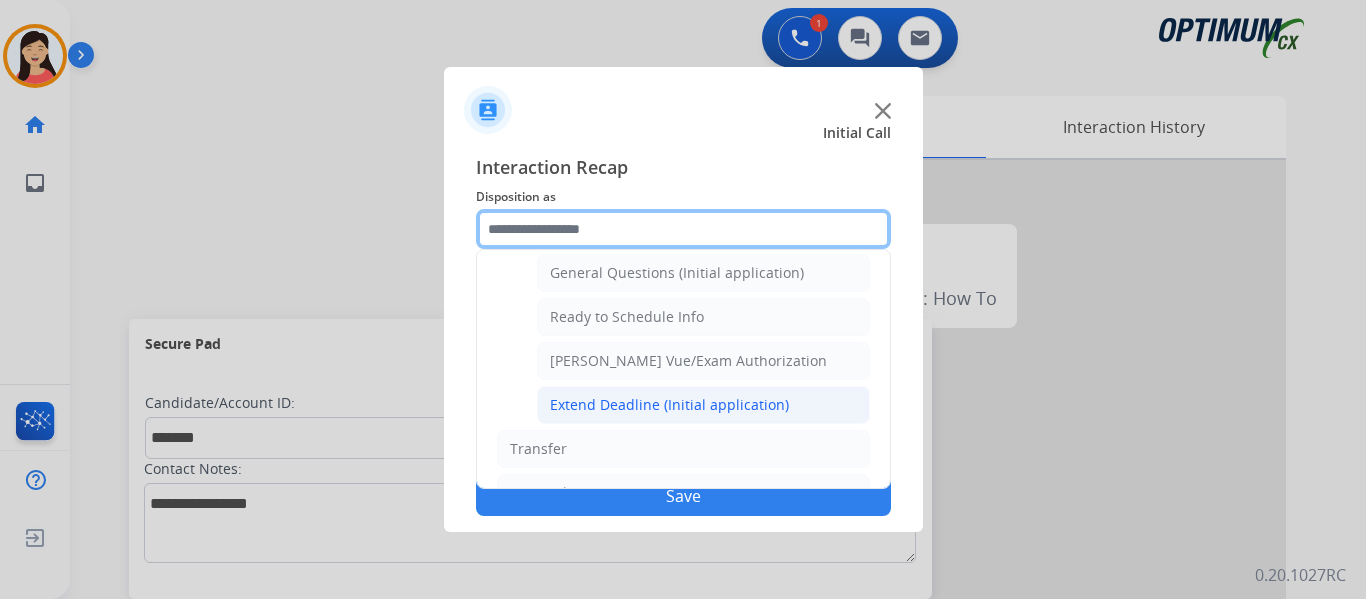 scroll, scrollTop: 1212, scrollLeft: 0, axis: vertical 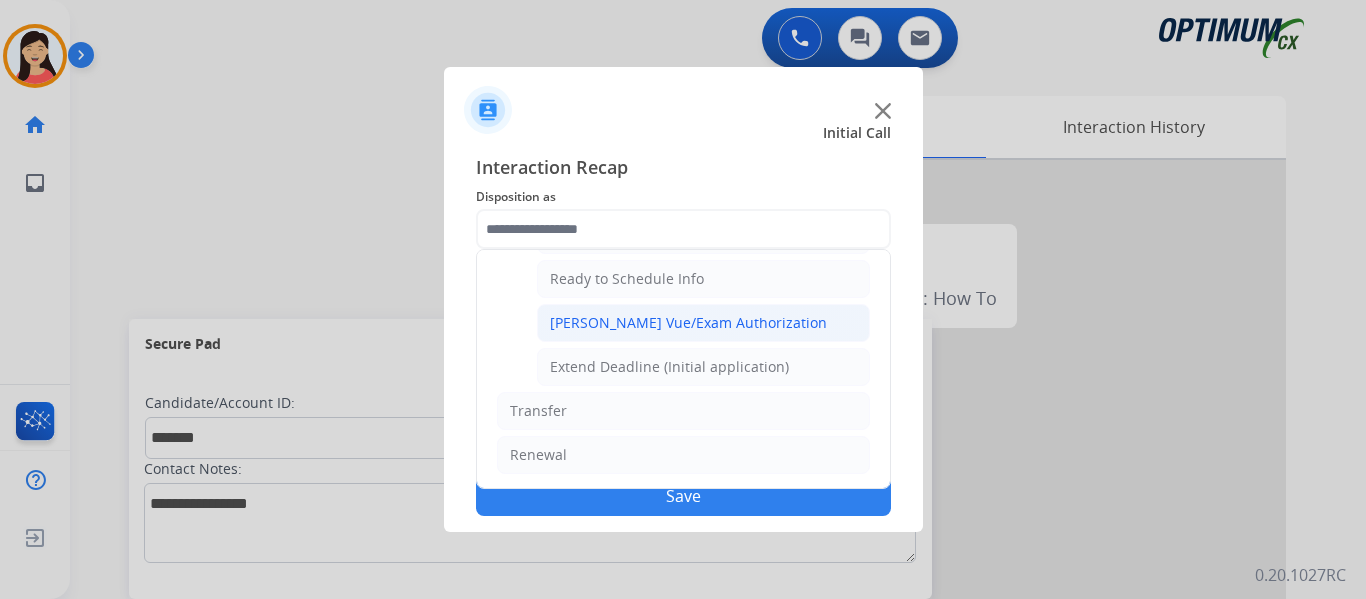 click on "Pearson Vue/Exam Authorization" 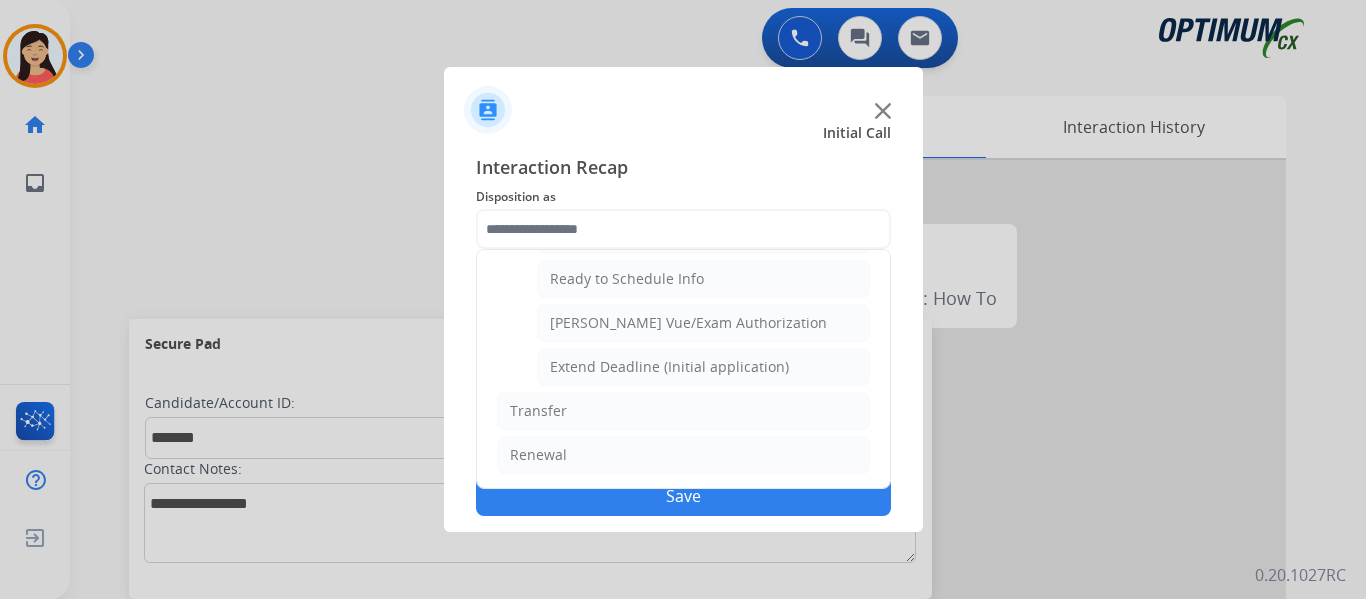 type on "**********" 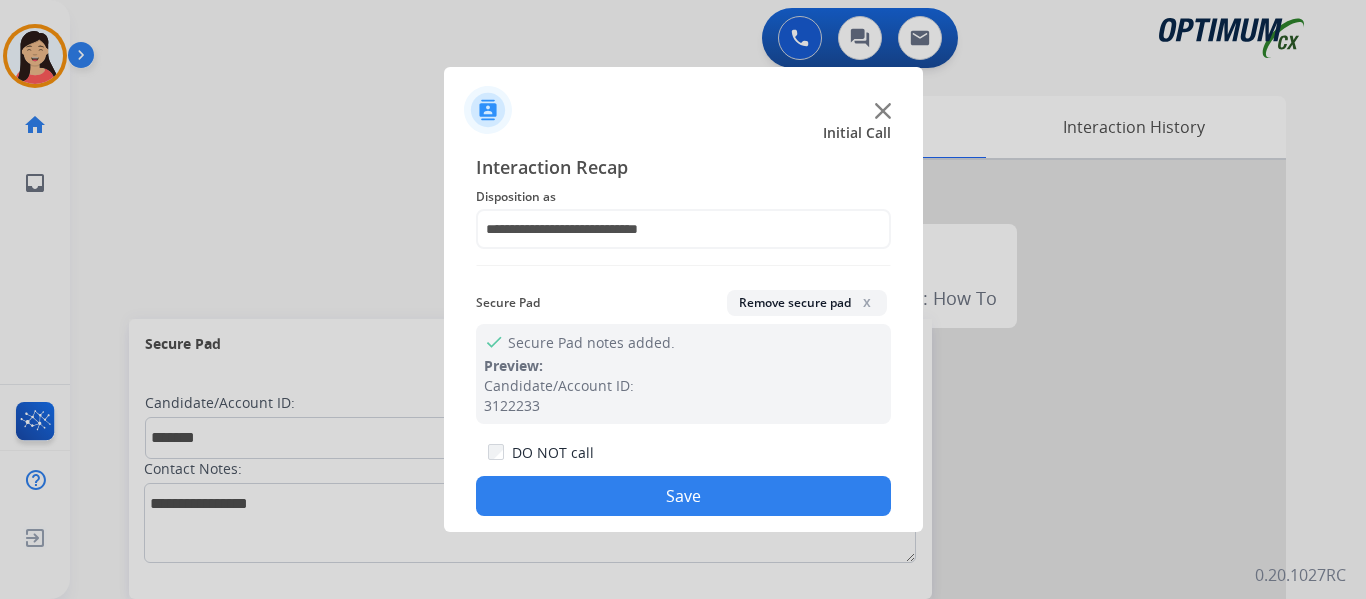 drag, startPoint x: 779, startPoint y: 496, endPoint x: 874, endPoint y: 487, distance: 95.42536 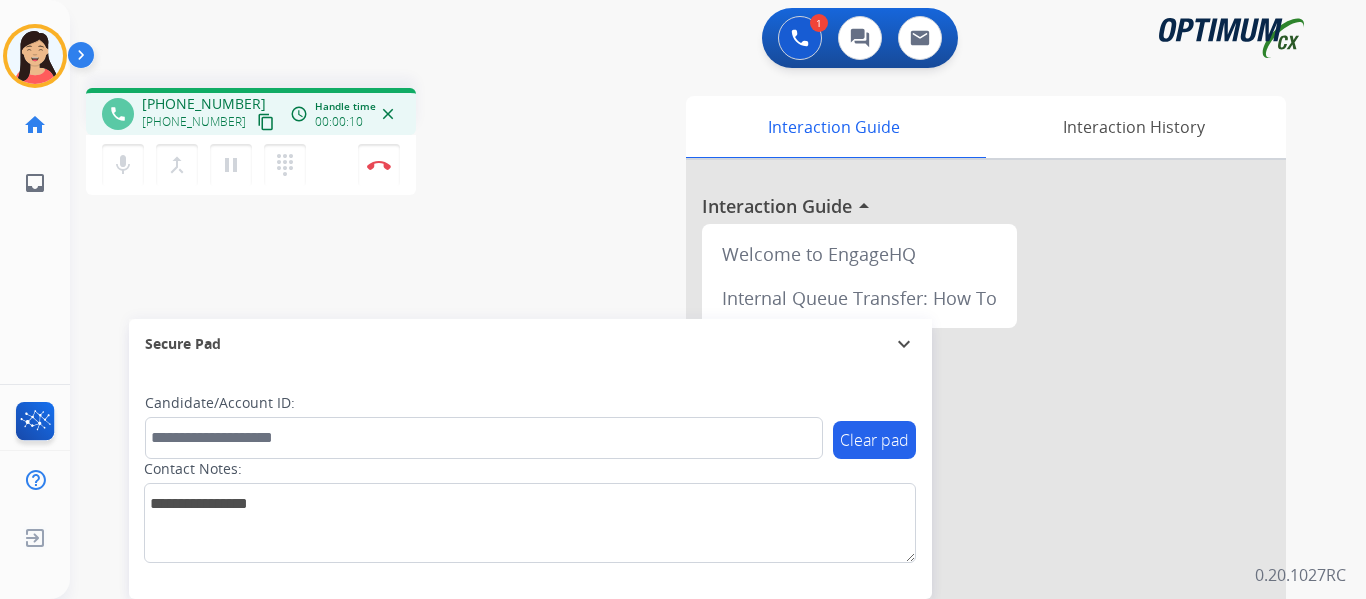 click on "content_copy" at bounding box center (266, 122) 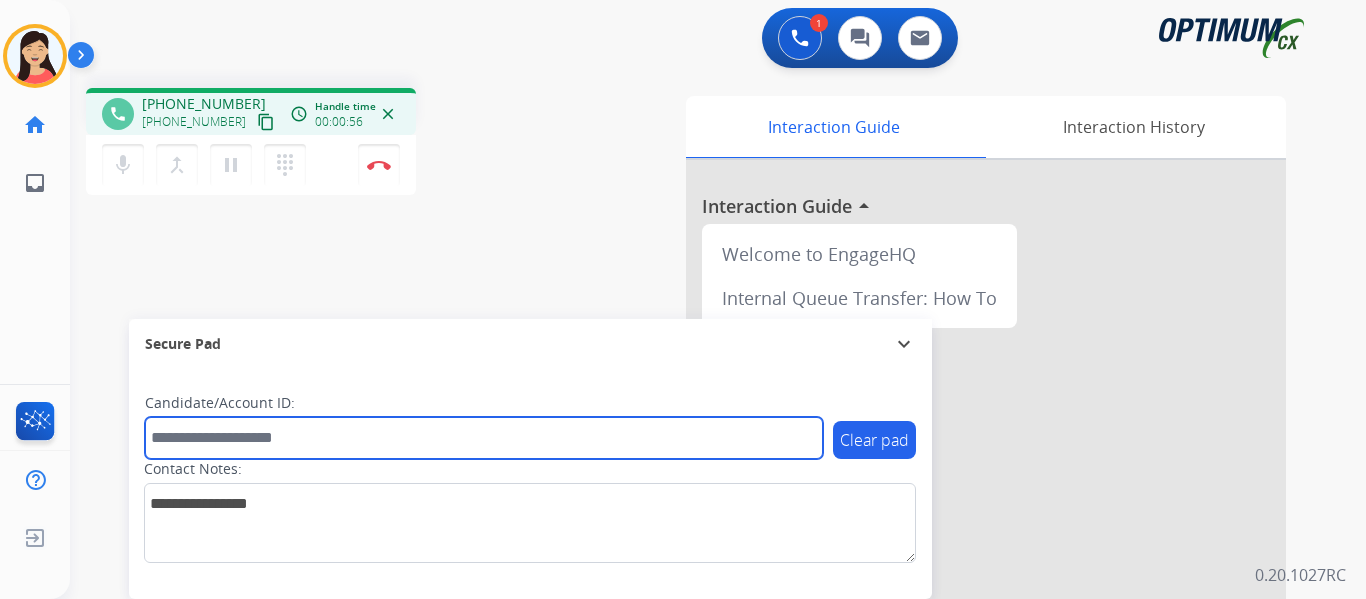 click at bounding box center (484, 438) 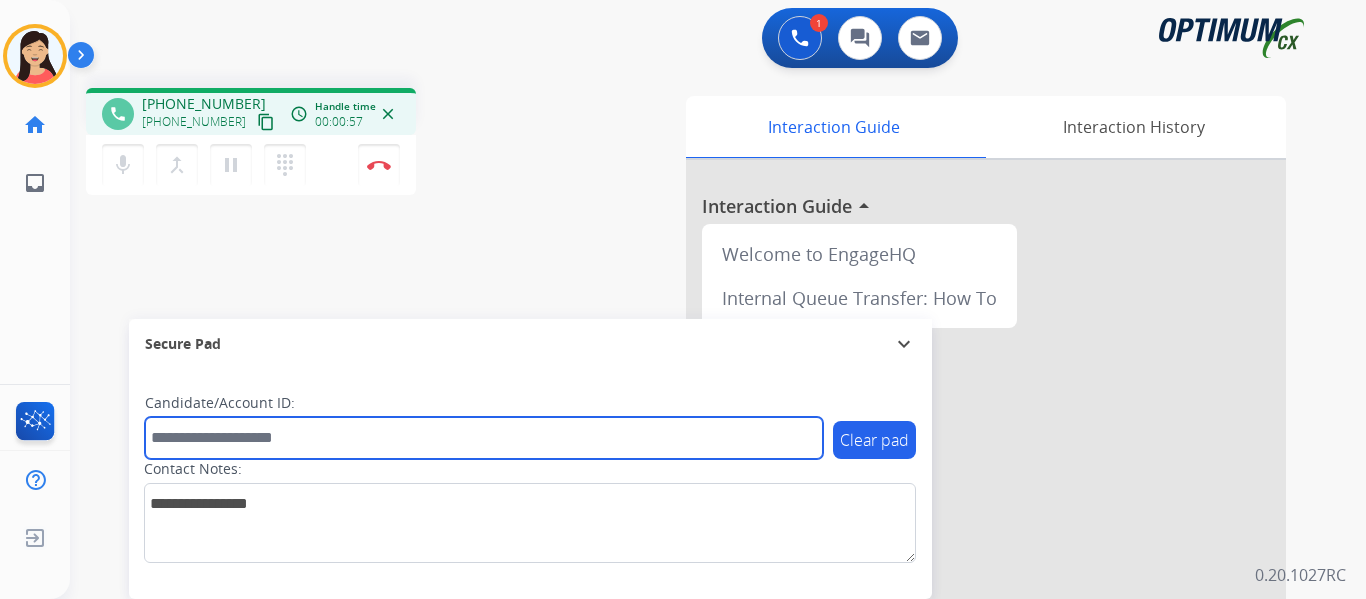 paste on "*******" 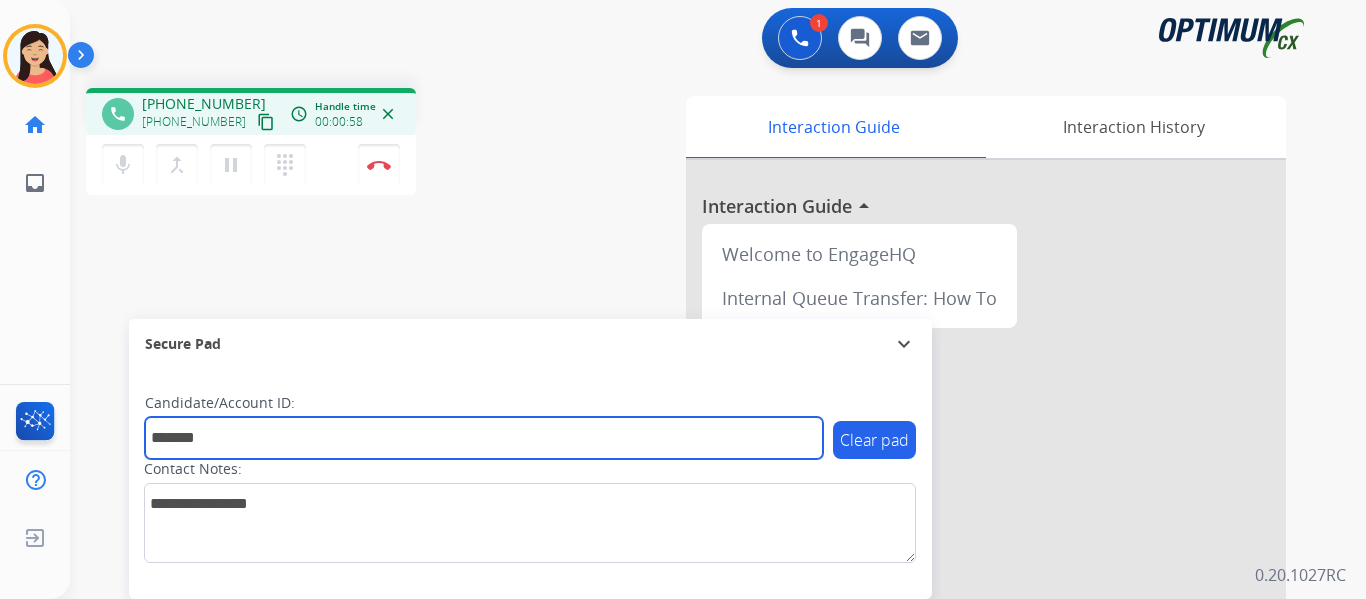 type on "*******" 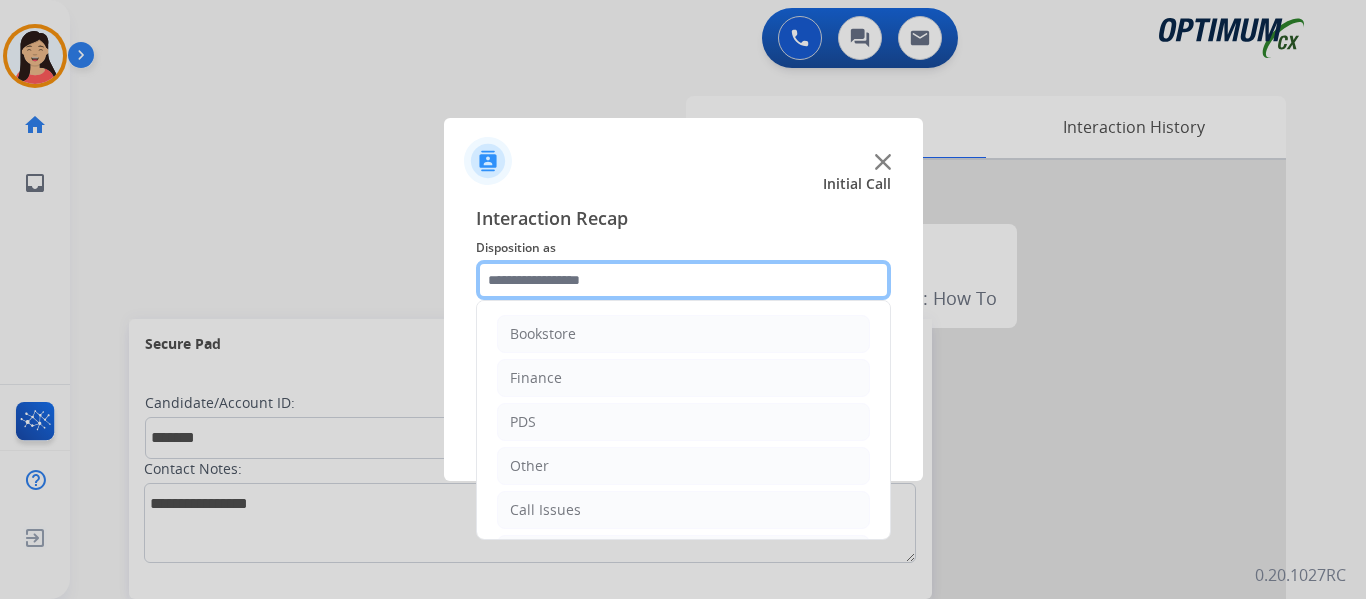 click 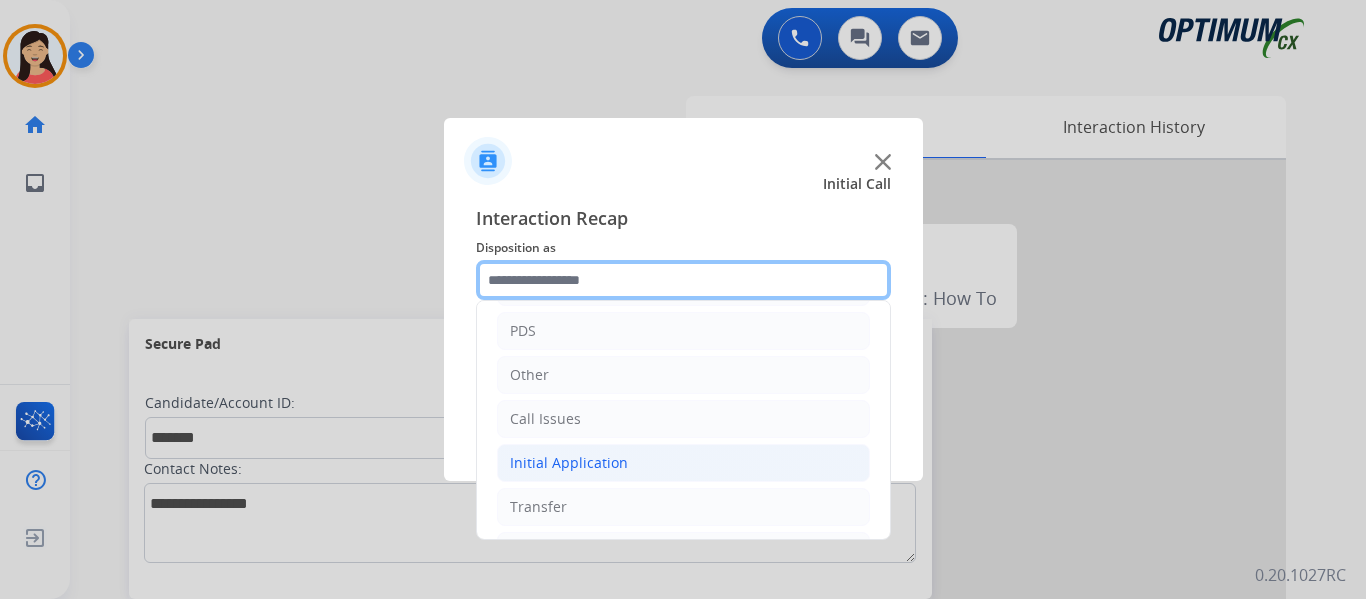 scroll, scrollTop: 136, scrollLeft: 0, axis: vertical 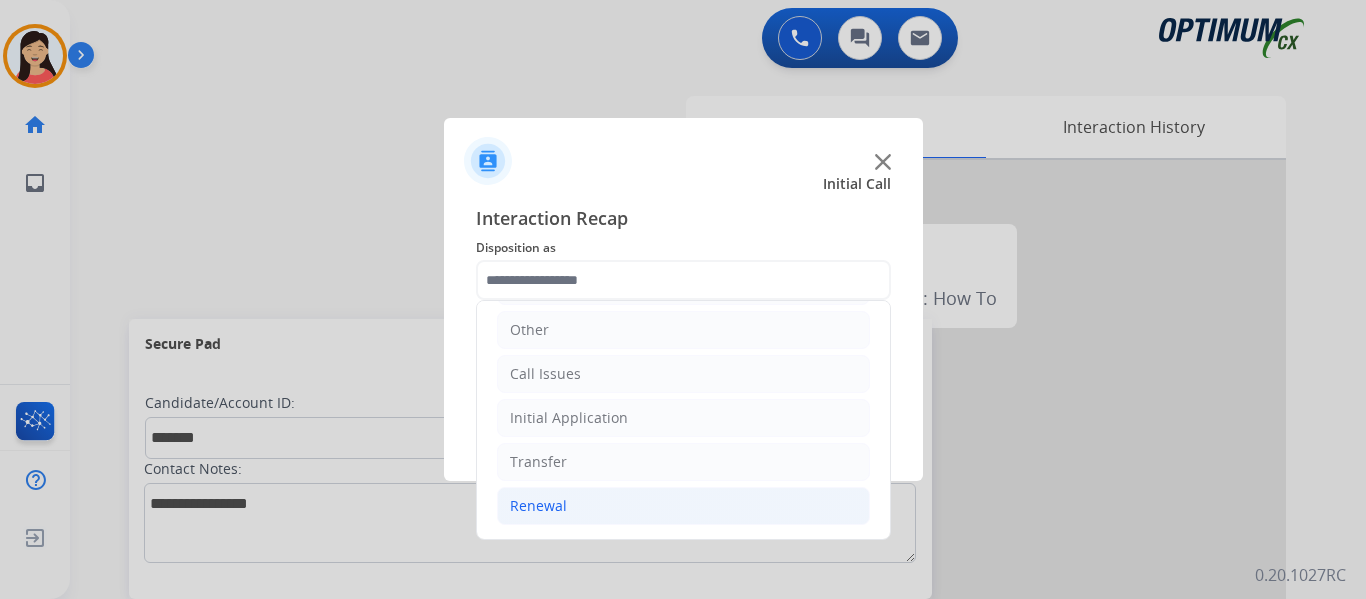 click on "Renewal" 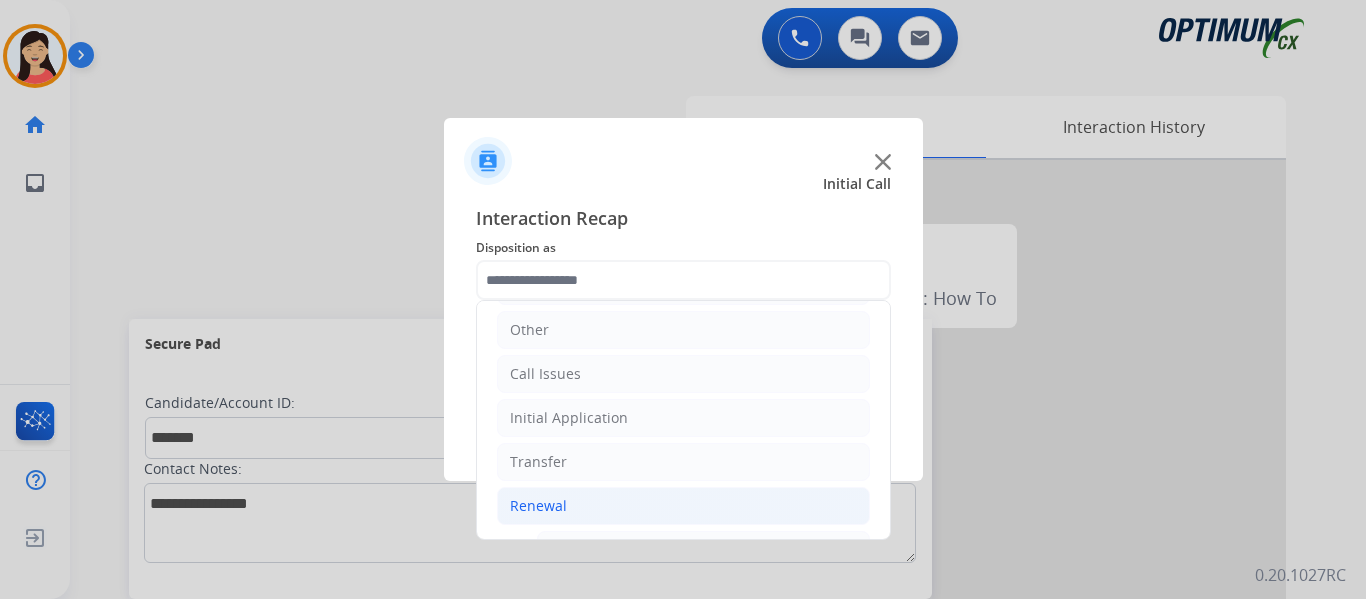 drag, startPoint x: 595, startPoint y: 506, endPoint x: 615, endPoint y: 486, distance: 28.284271 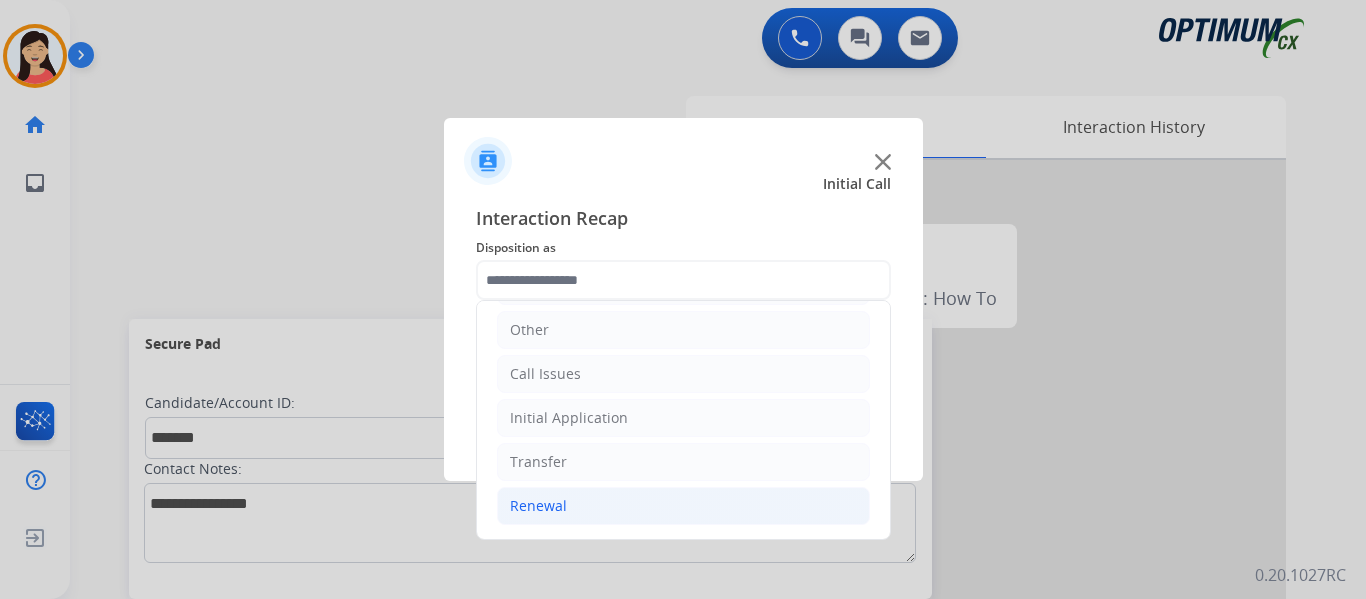 click on "Renewal" 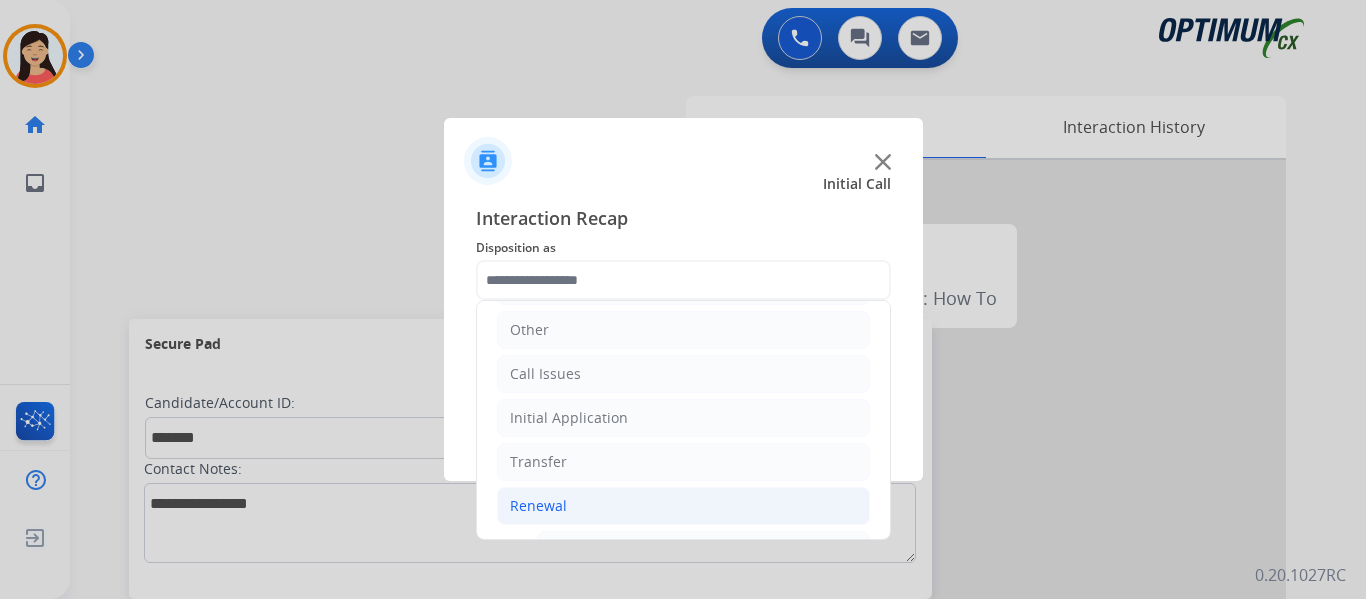 click on "Initial Call" 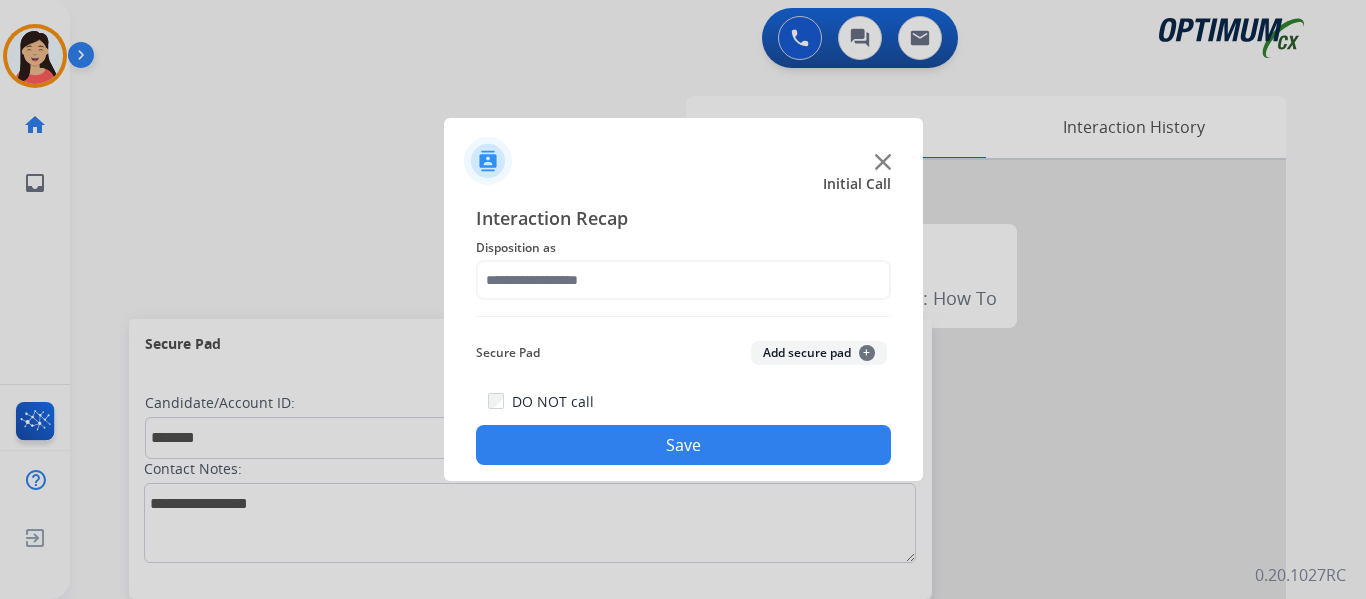 click on "Secure Pad  Add secure pad  +" 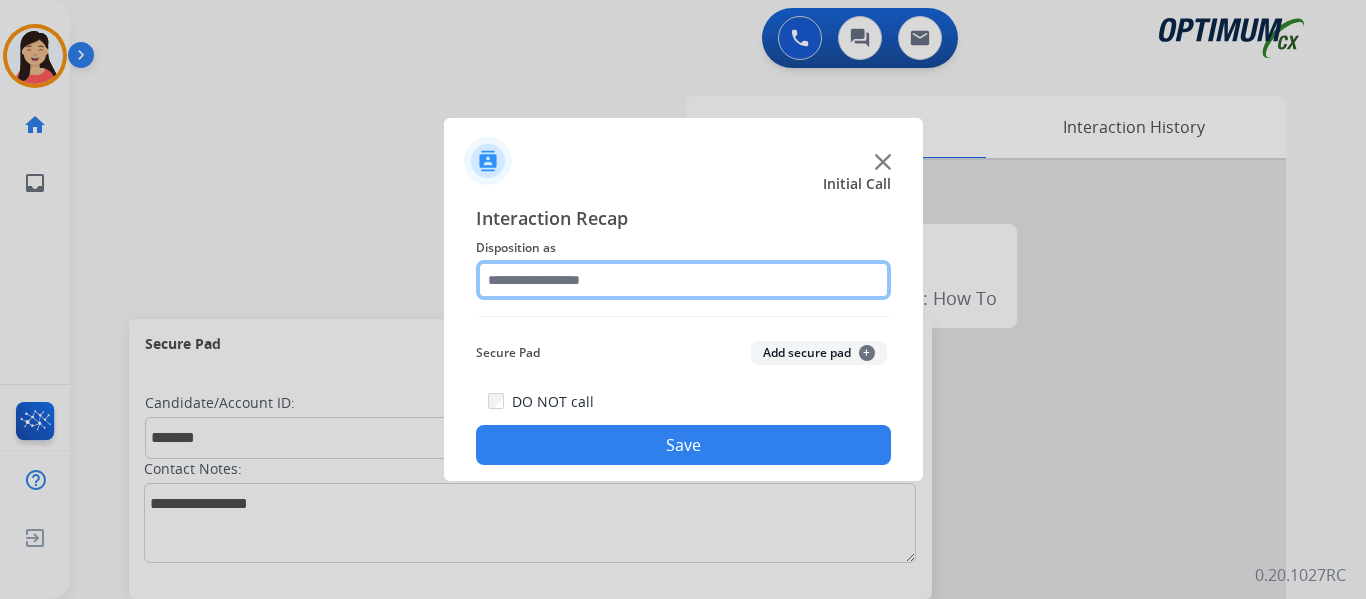 click 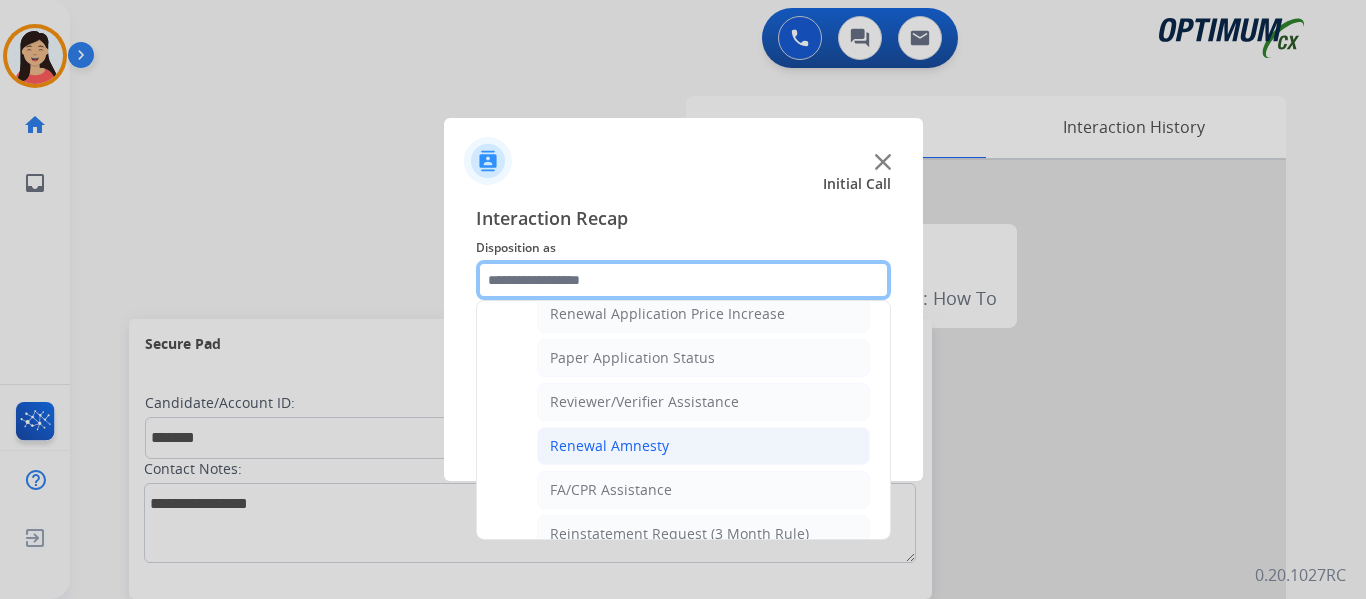 scroll, scrollTop: 772, scrollLeft: 0, axis: vertical 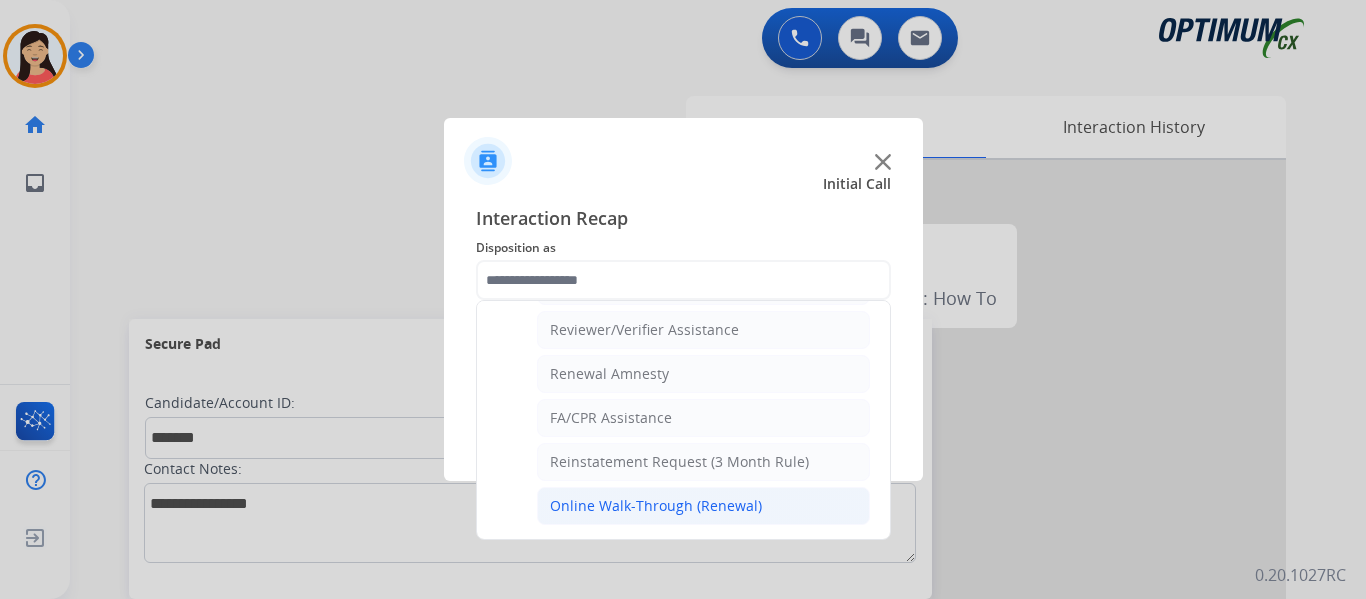 click on "Online Walk-Through (Renewal)" 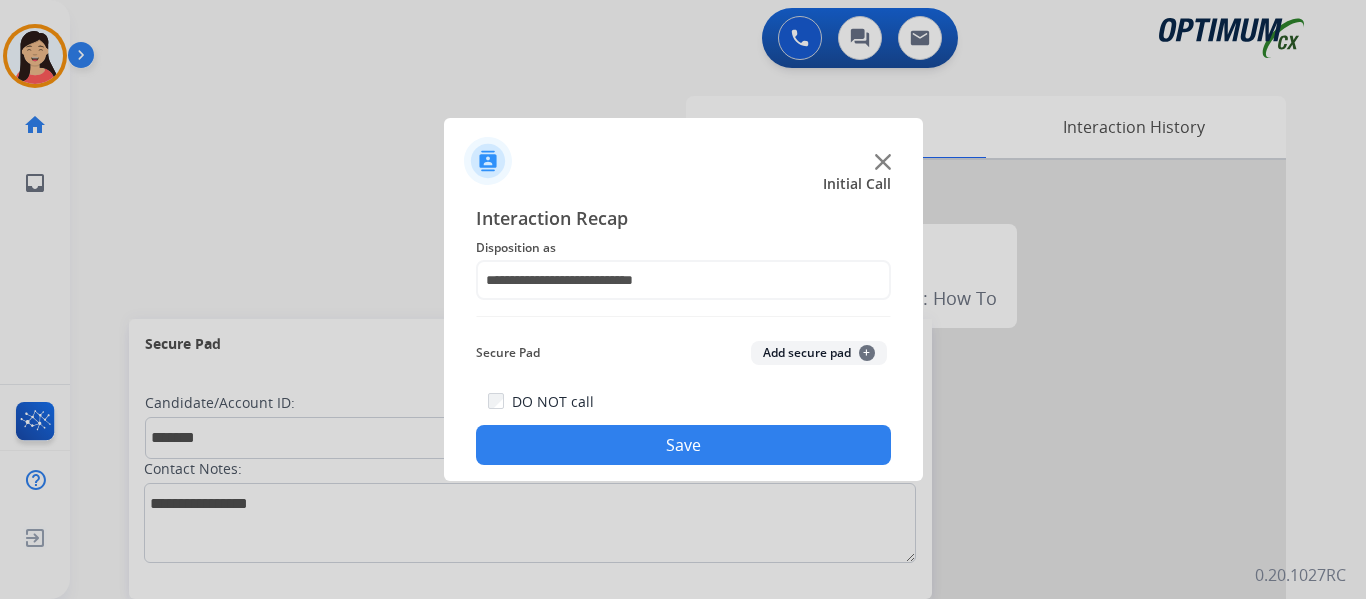 click on "Add secure pad  +" 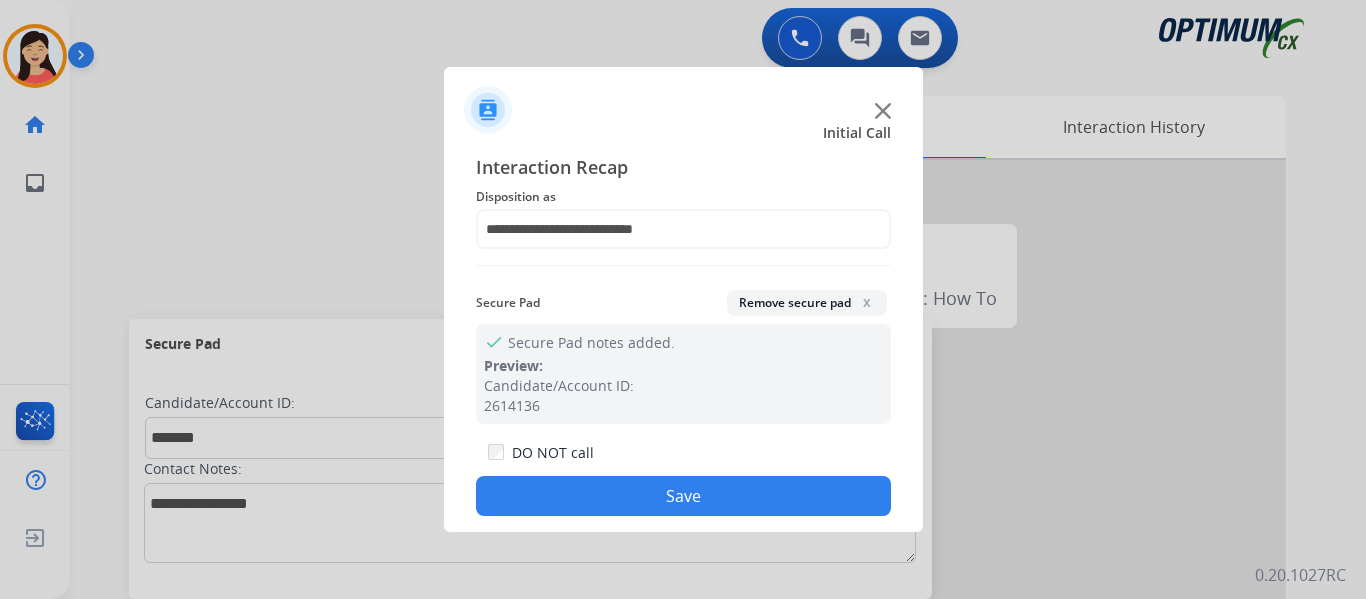 click on "Save" 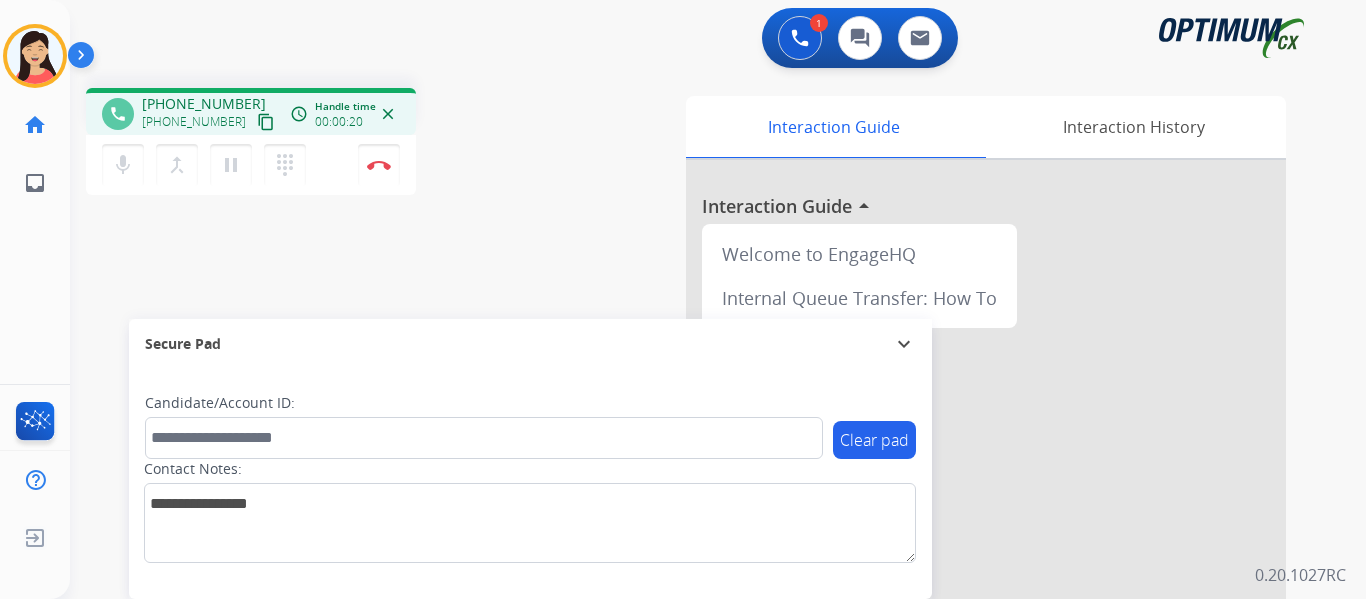 click on "content_copy" at bounding box center [266, 122] 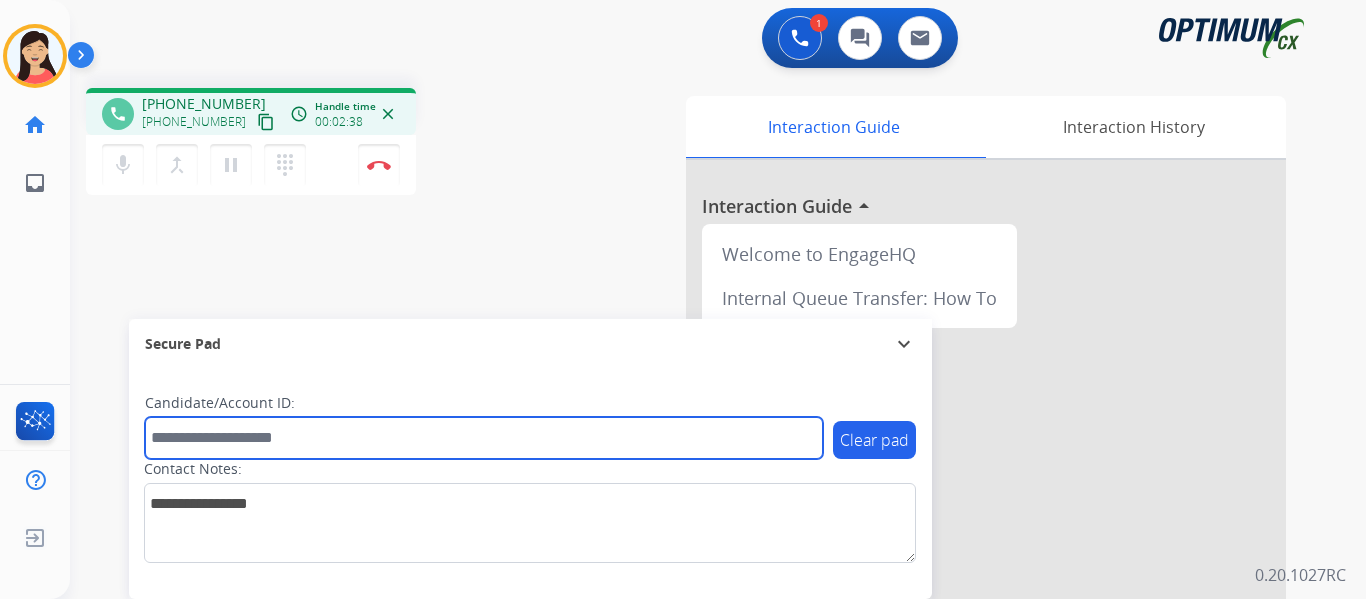 click at bounding box center [484, 438] 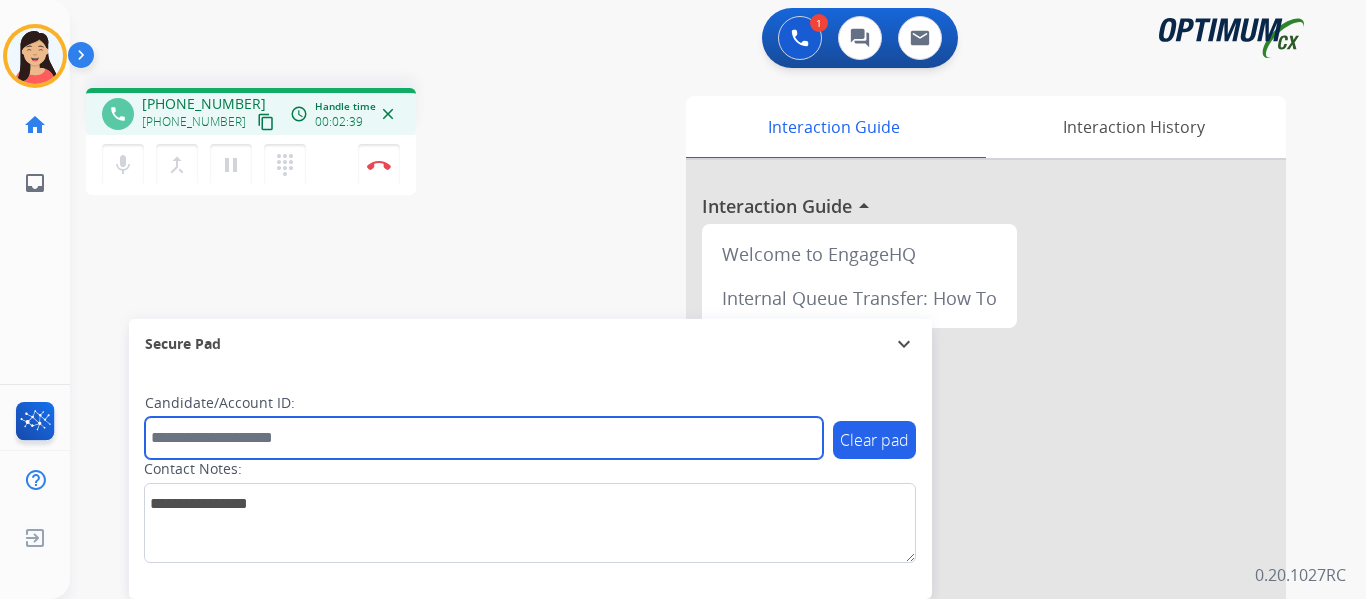 paste on "*******" 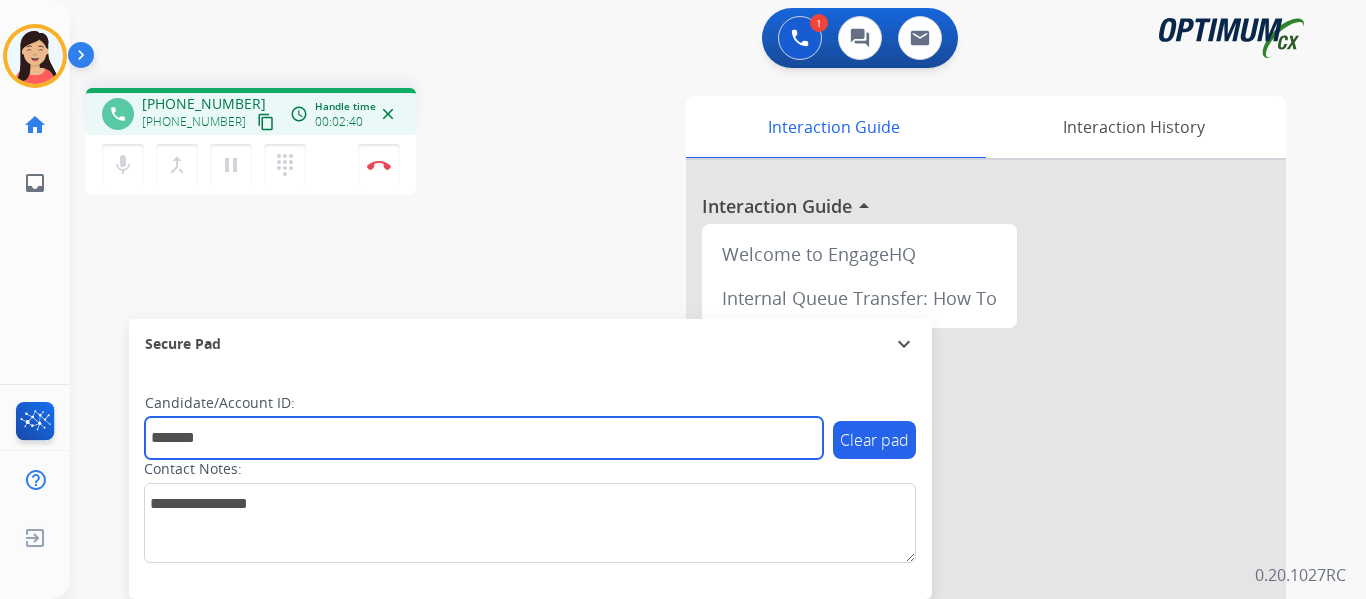 type on "*******" 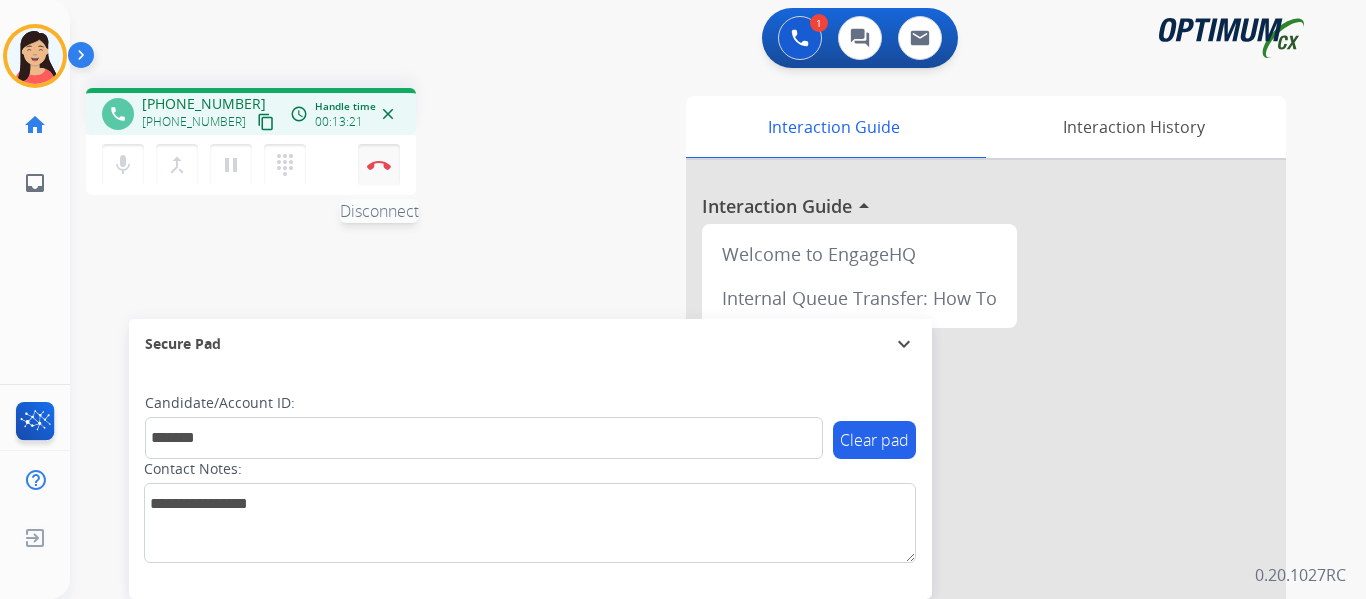 click at bounding box center [379, 165] 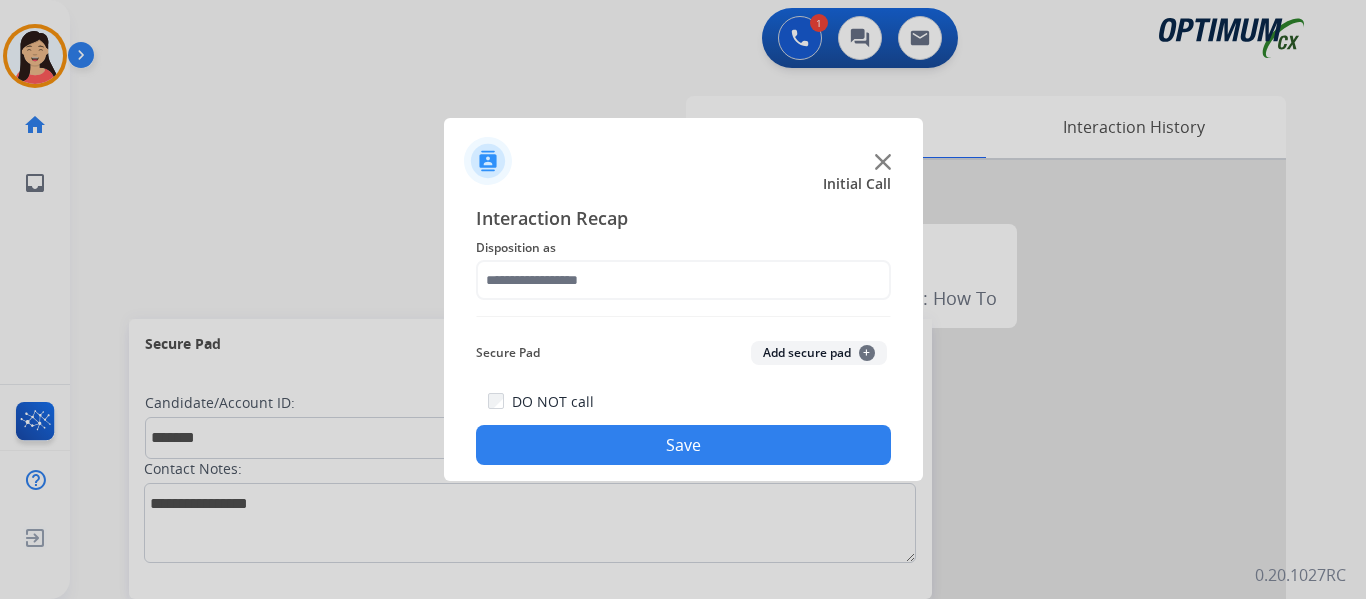 click on "Add secure pad  +" 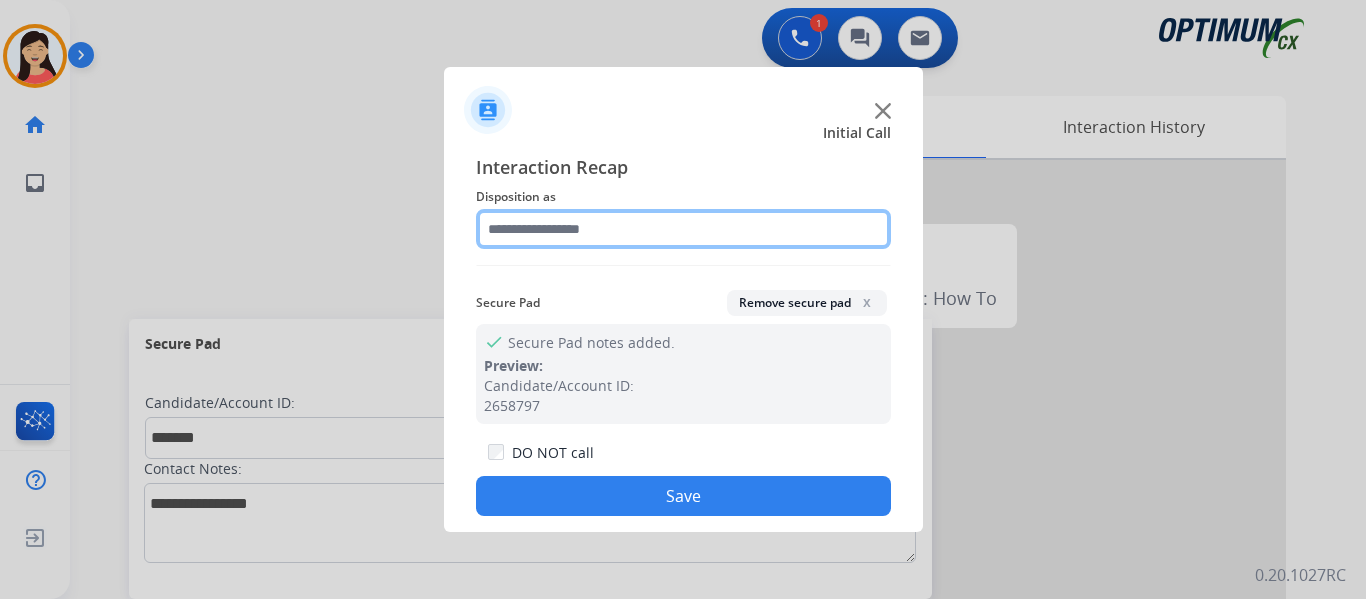 click 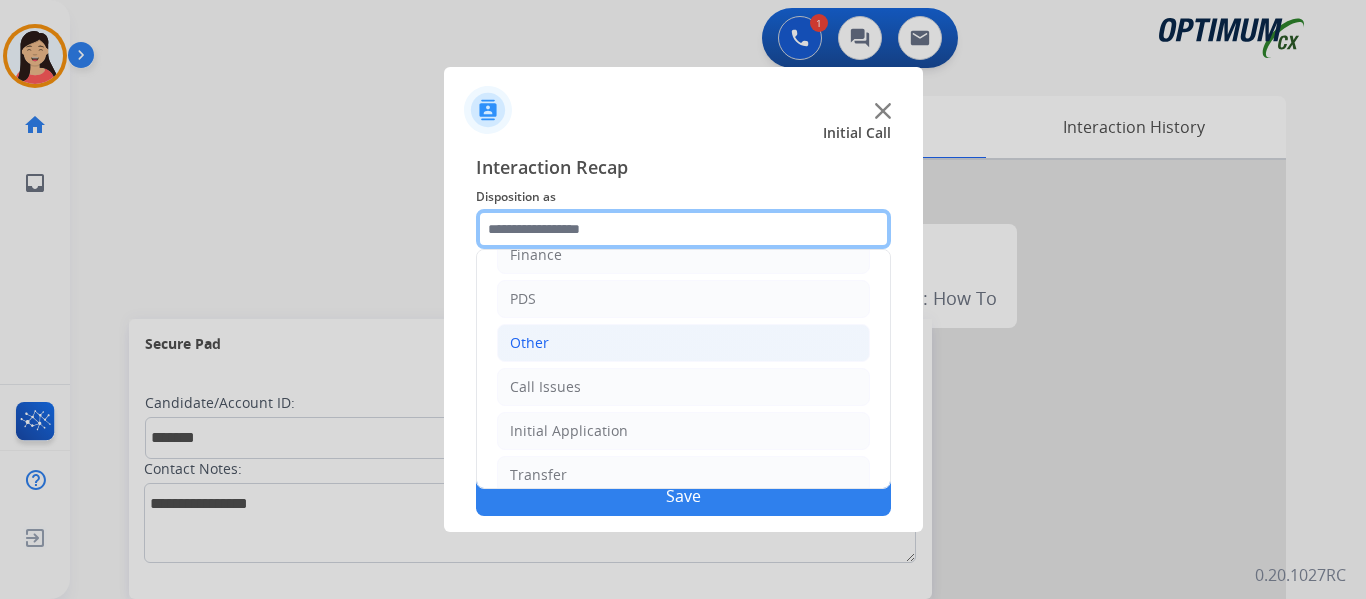 scroll, scrollTop: 136, scrollLeft: 0, axis: vertical 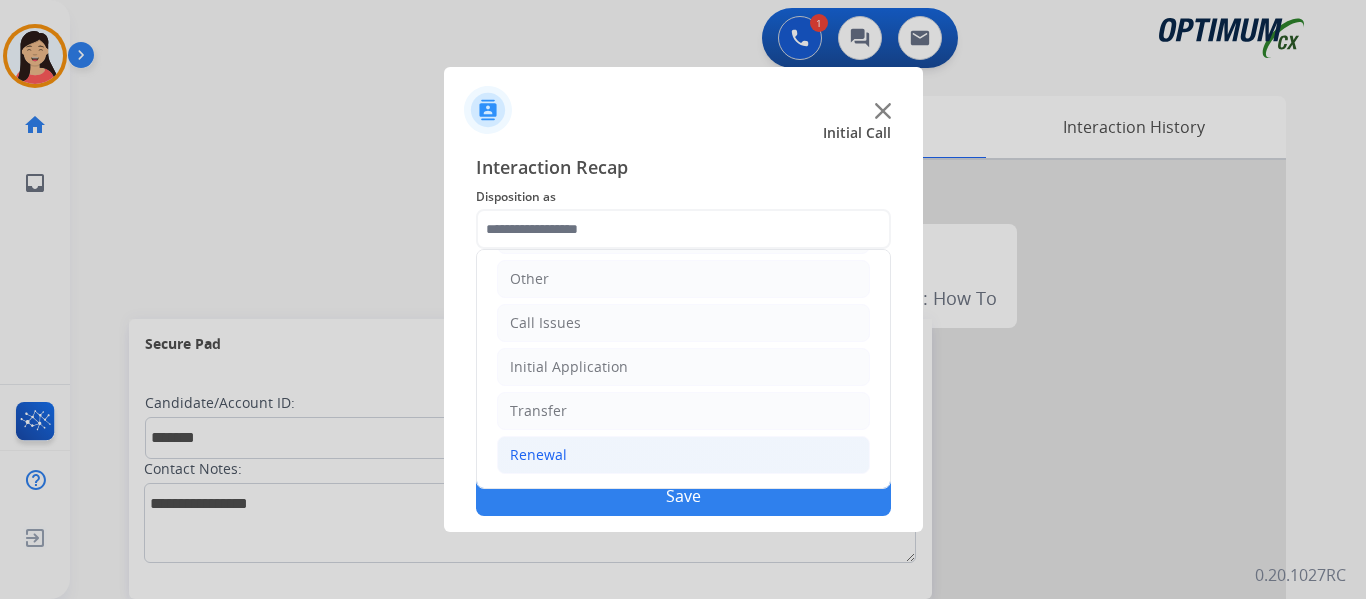 click on "Renewal" 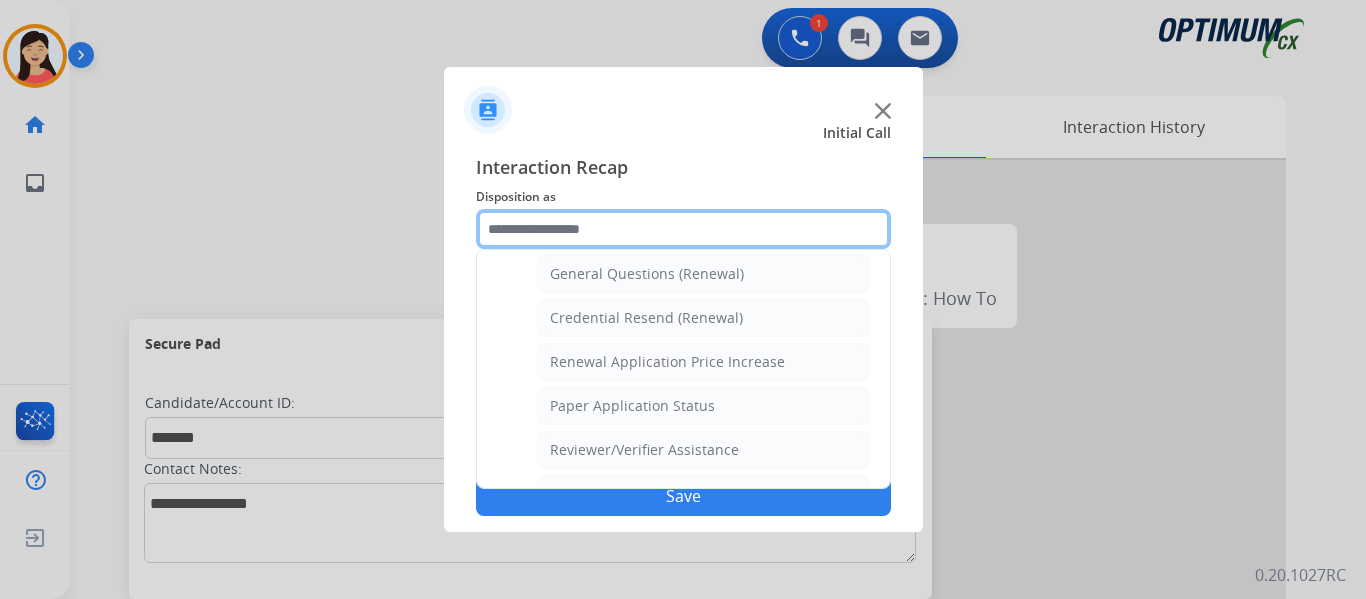 scroll, scrollTop: 636, scrollLeft: 0, axis: vertical 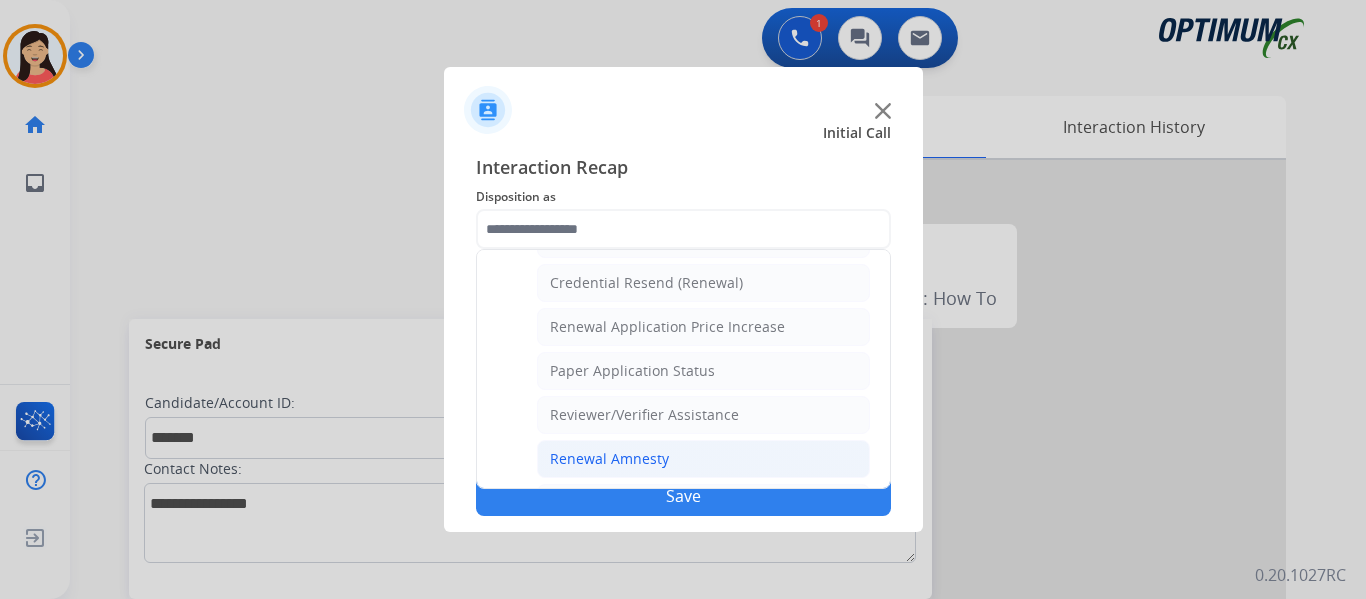 click on "Renewal Amnesty" 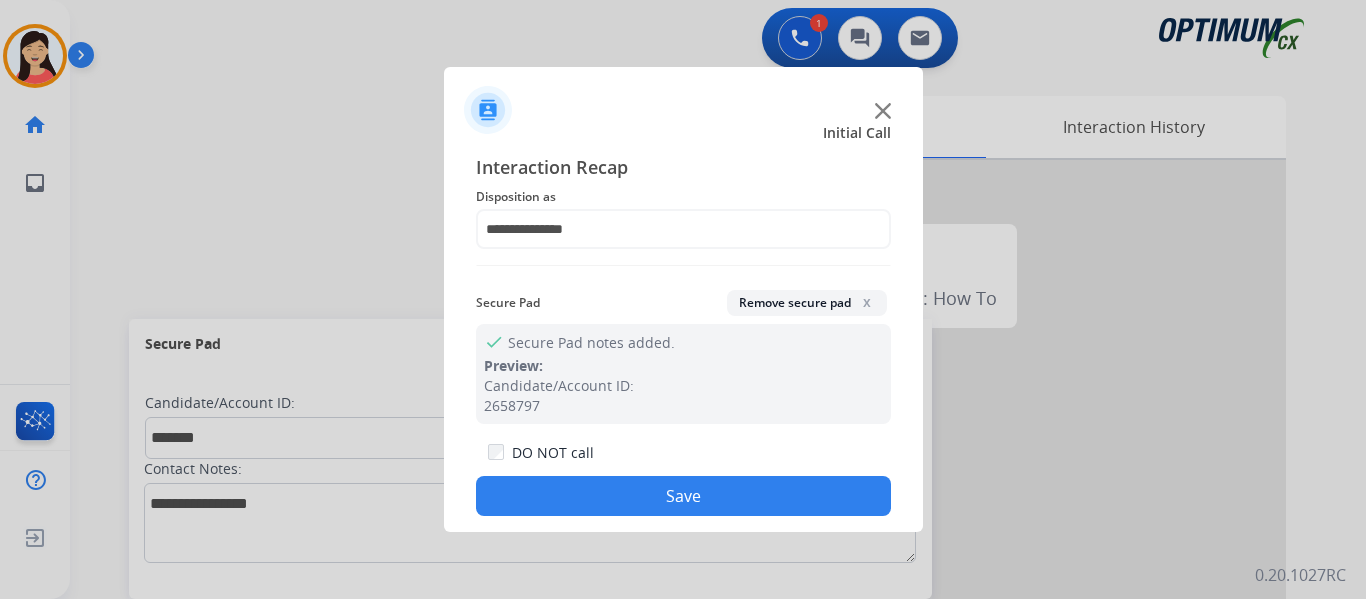 click on "Save" 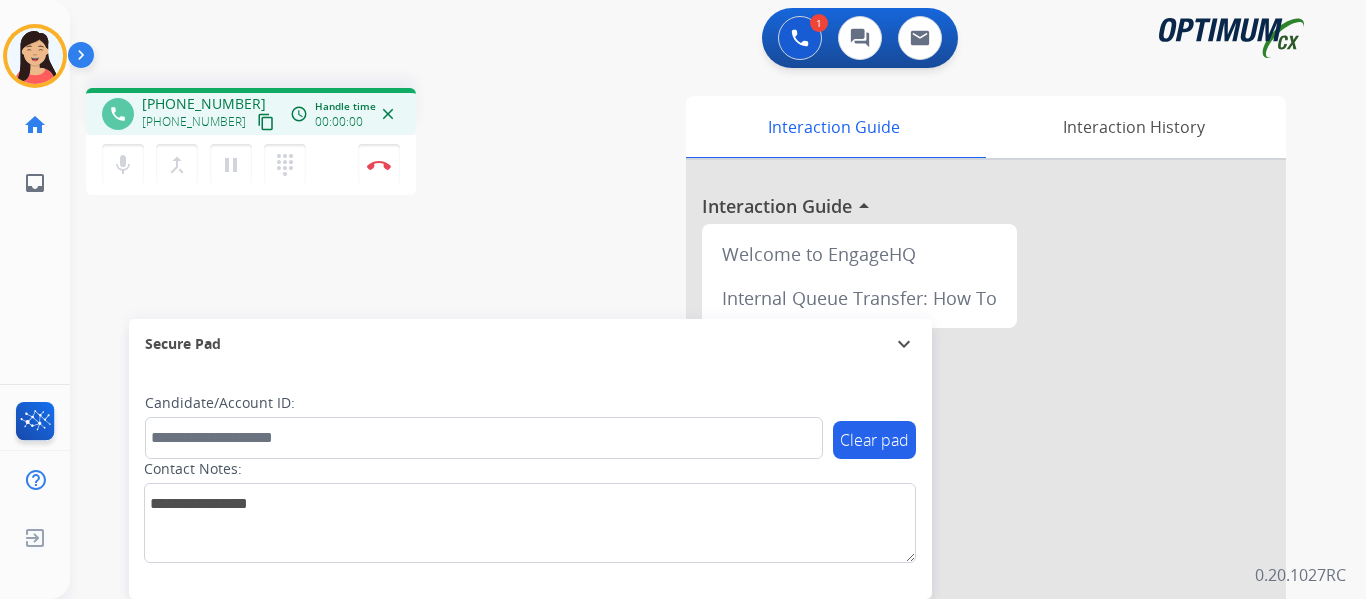 click on "content_copy" at bounding box center [266, 122] 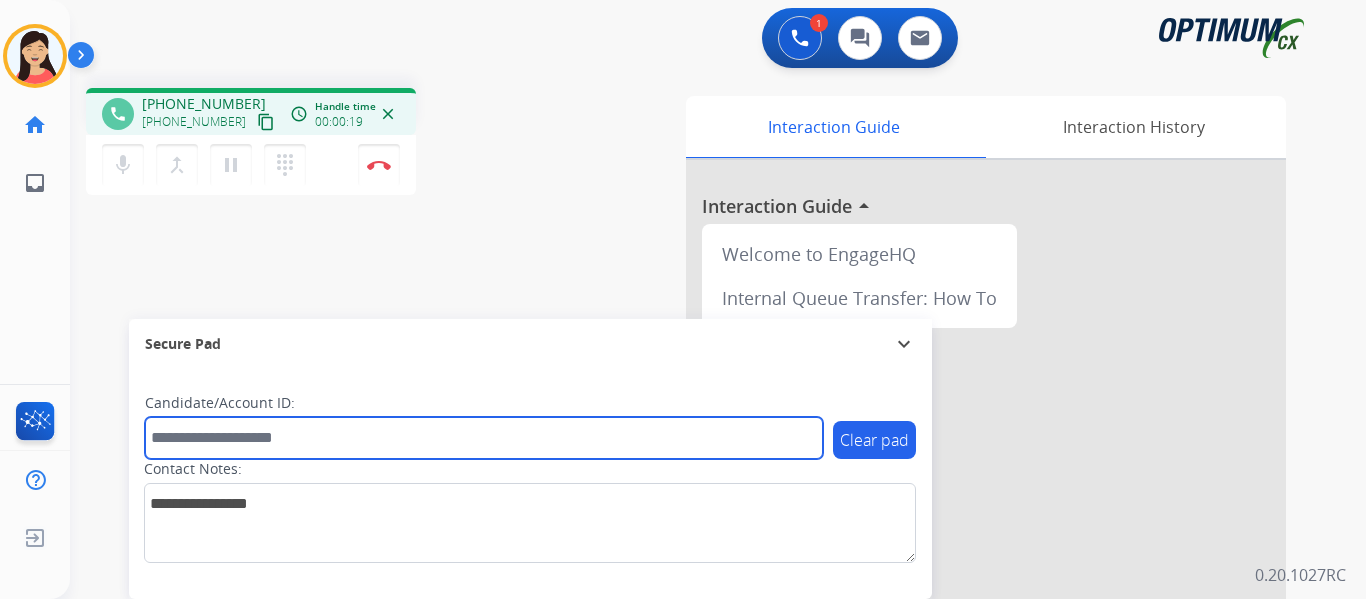 click at bounding box center (484, 438) 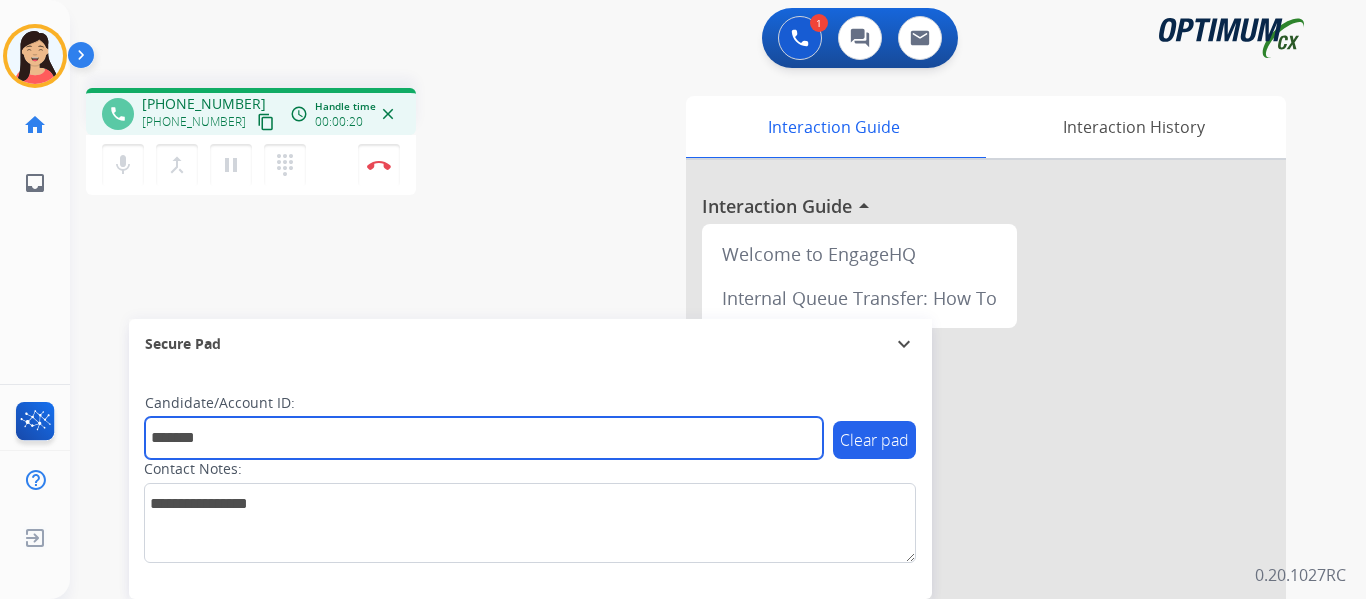 type on "*******" 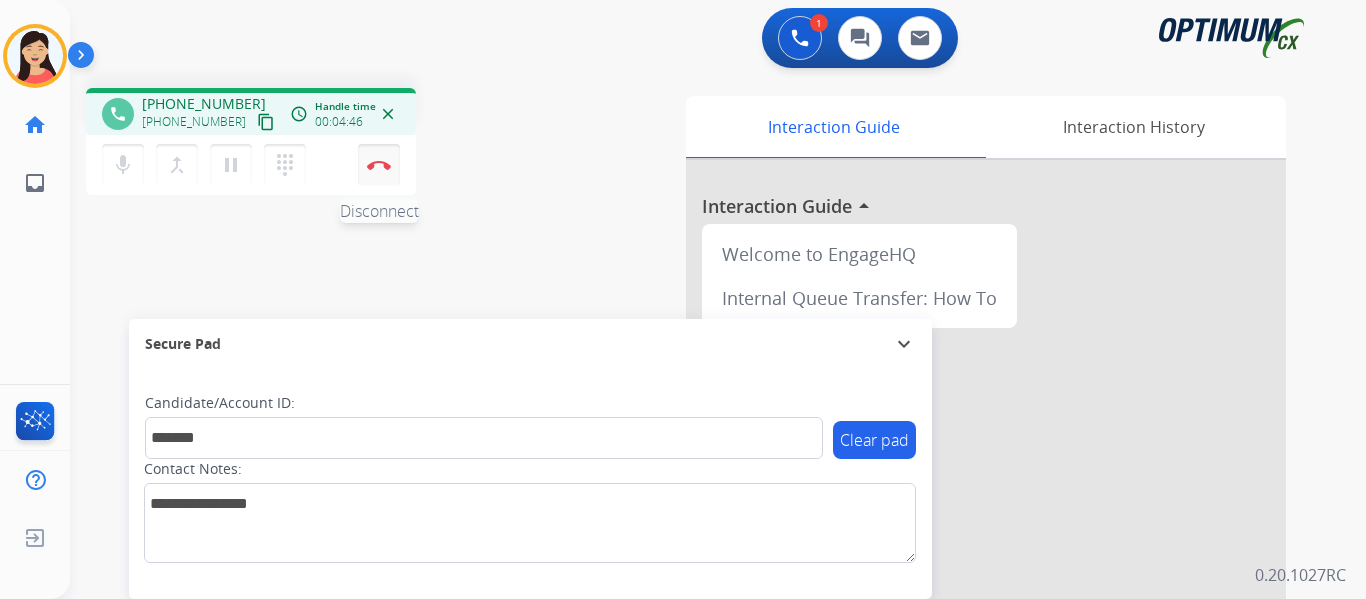 click on "Disconnect" at bounding box center [379, 165] 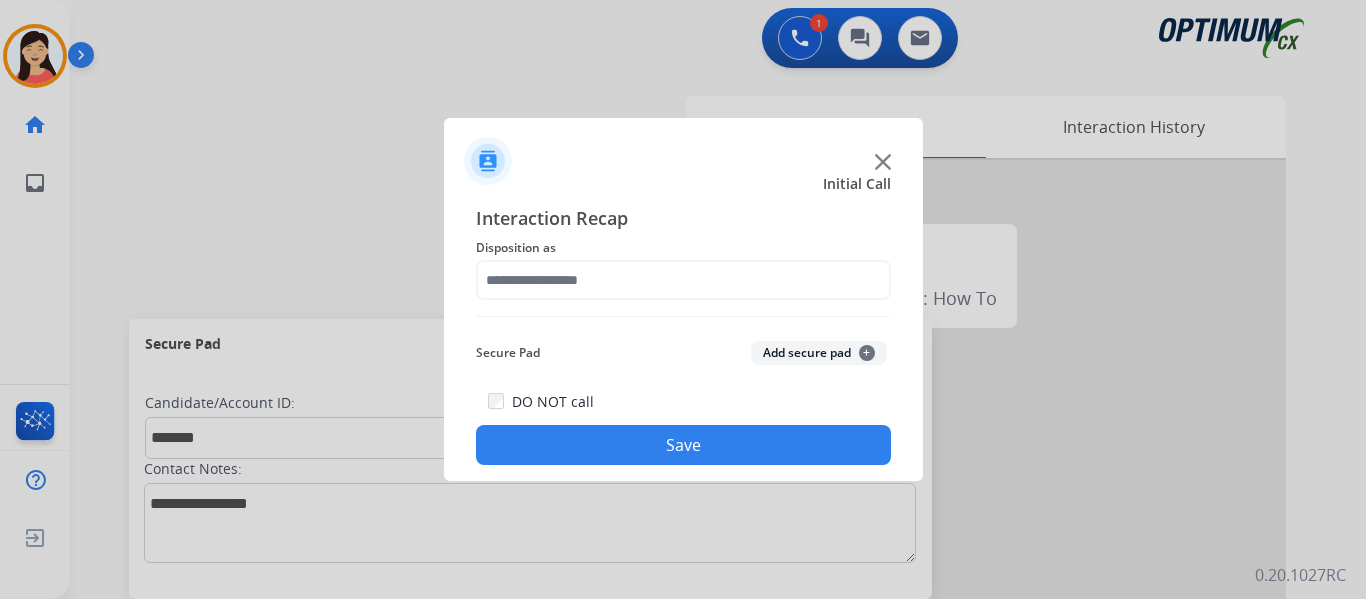 click on "Add secure pad  +" 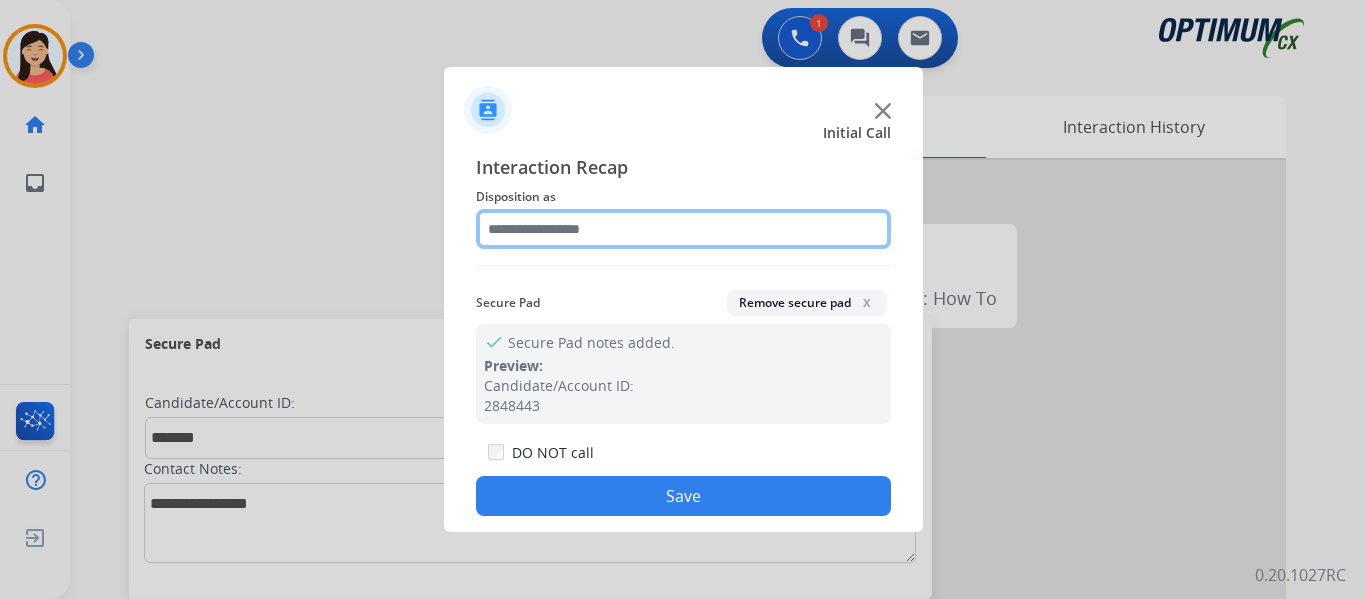 click 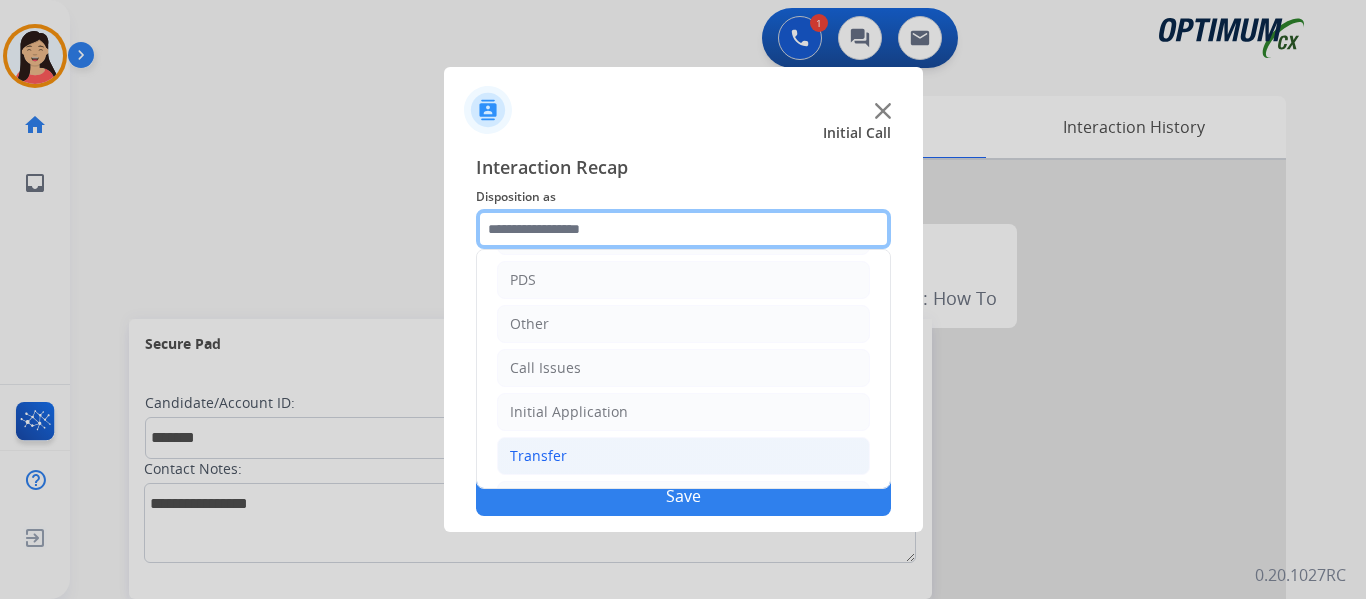 scroll, scrollTop: 136, scrollLeft: 0, axis: vertical 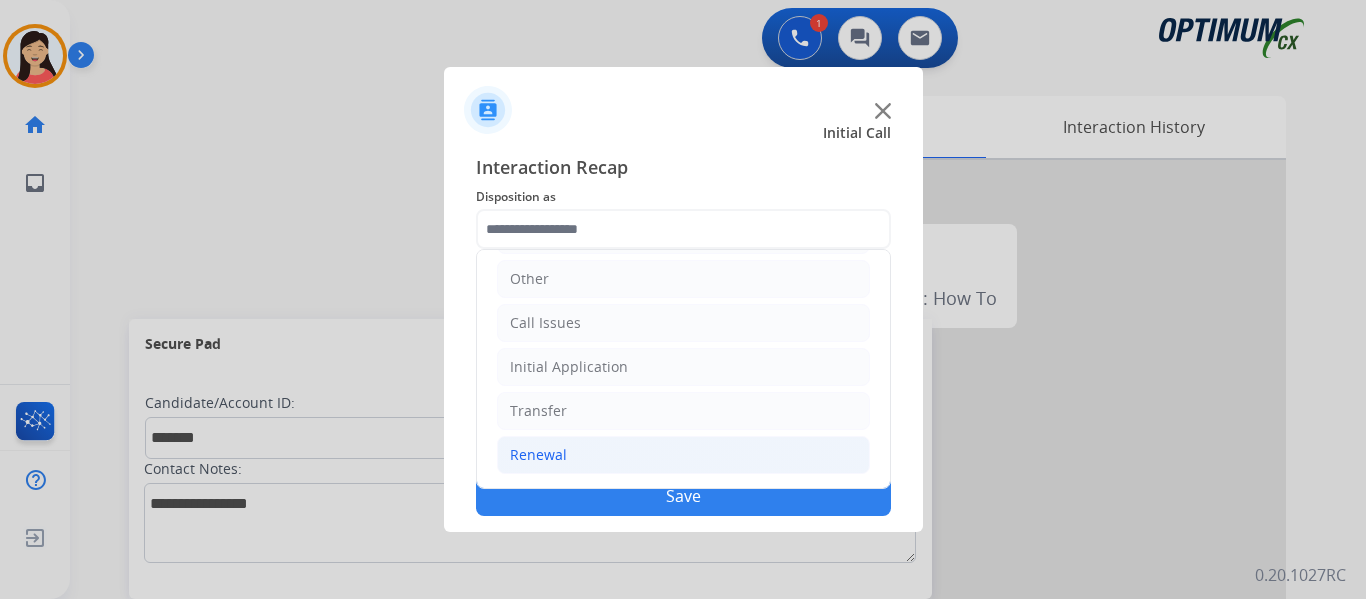 click on "Renewal" 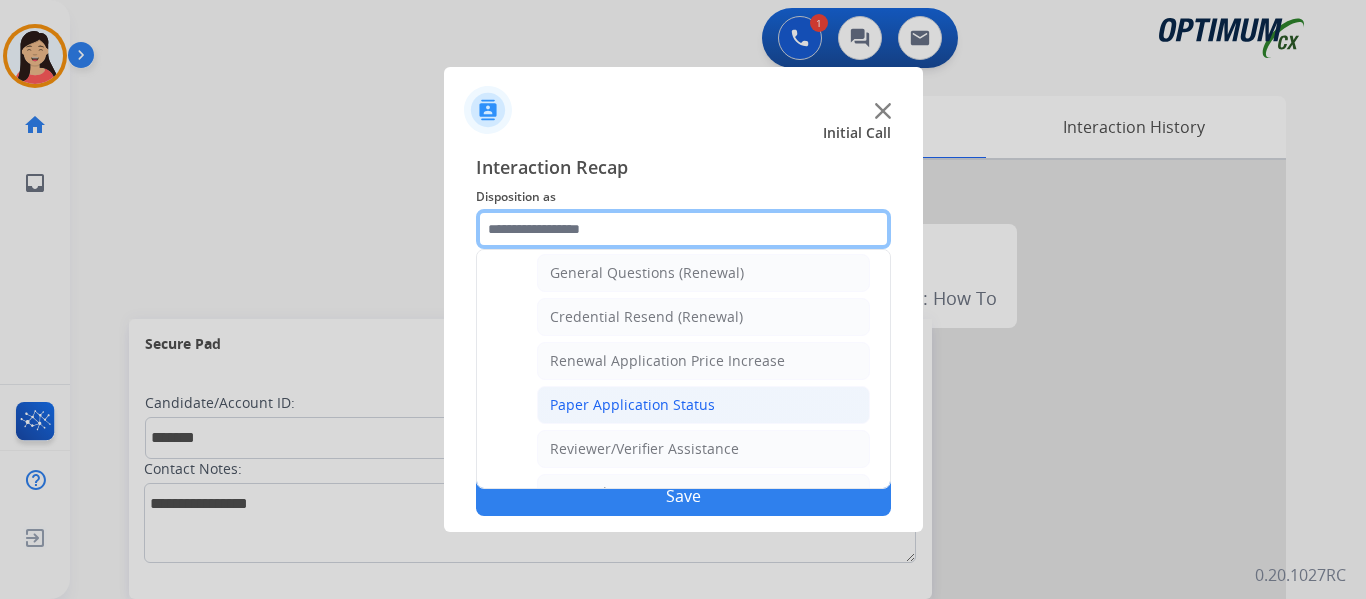 scroll, scrollTop: 636, scrollLeft: 0, axis: vertical 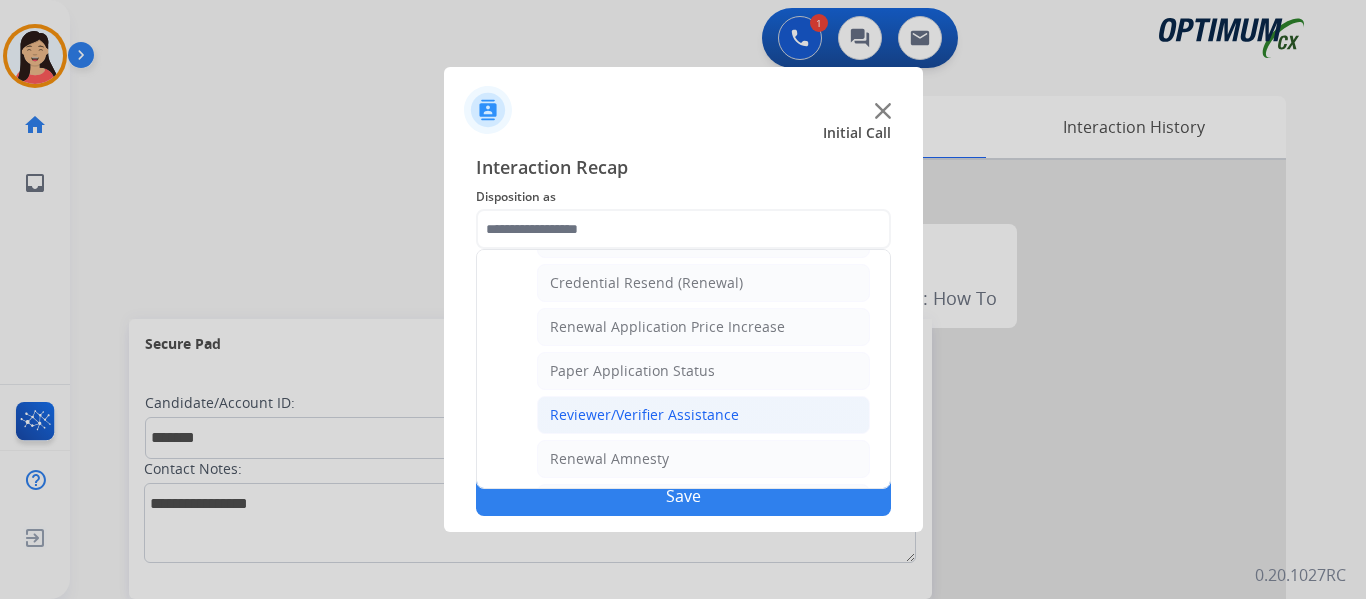 click on "Reviewer/Verifier Assistance" 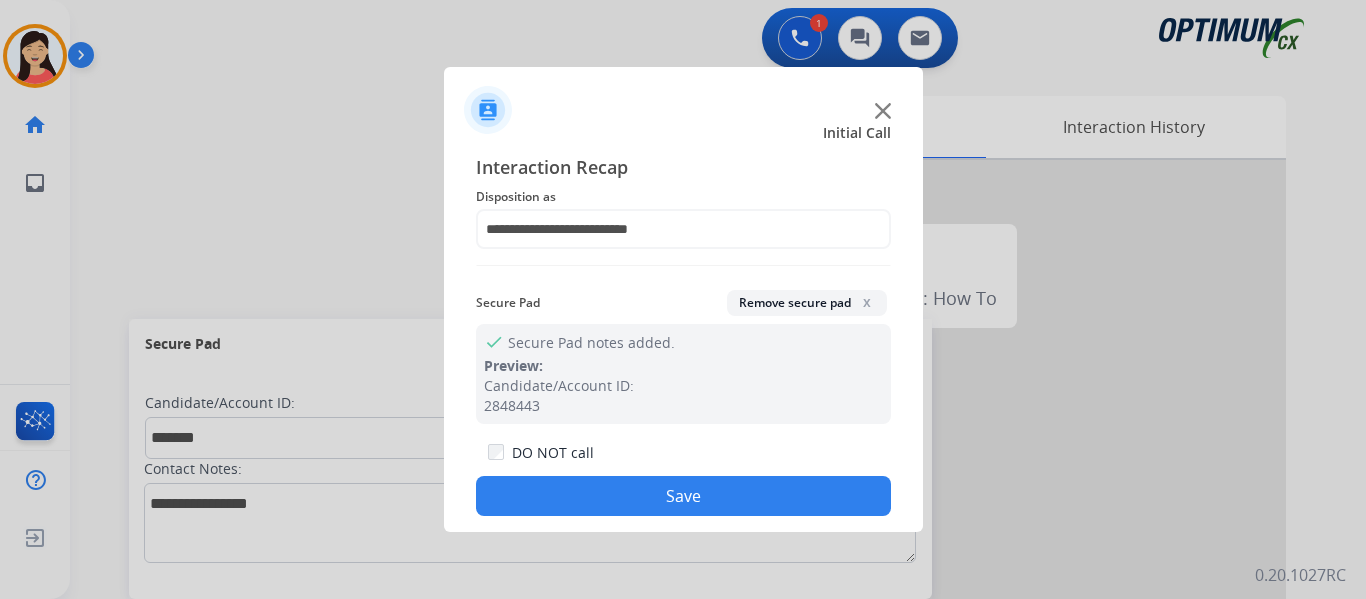 click on "Save" 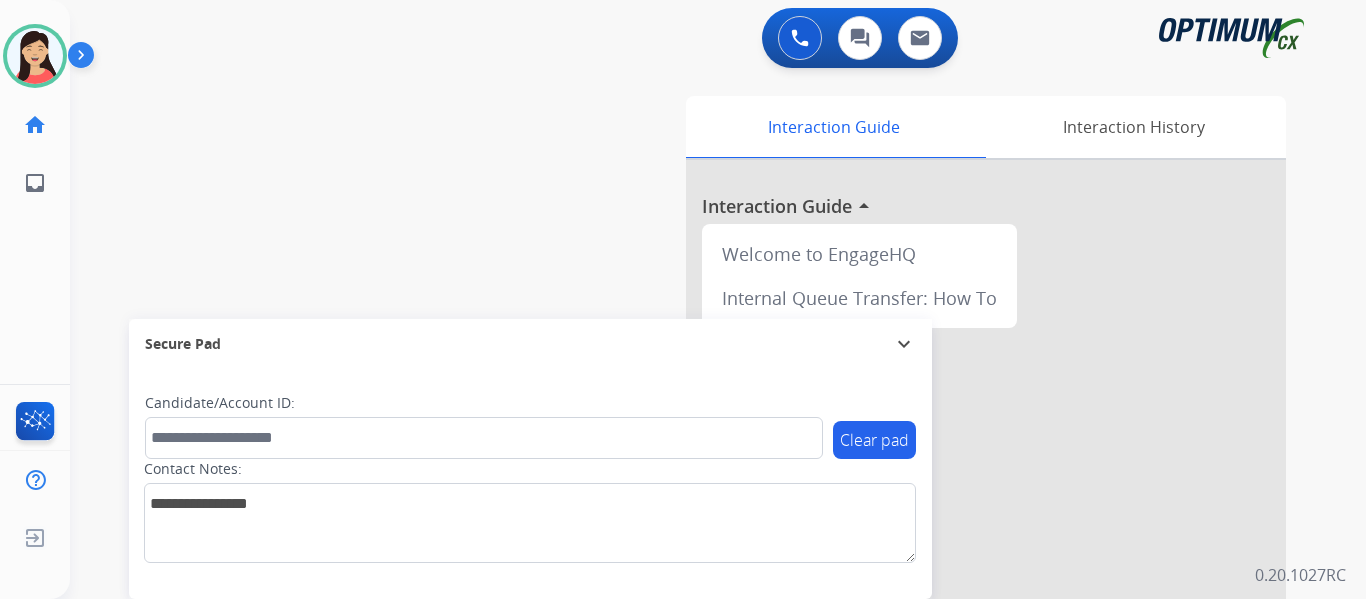 drag, startPoint x: 33, startPoint y: 66, endPoint x: 67, endPoint y: 94, distance: 44.04543 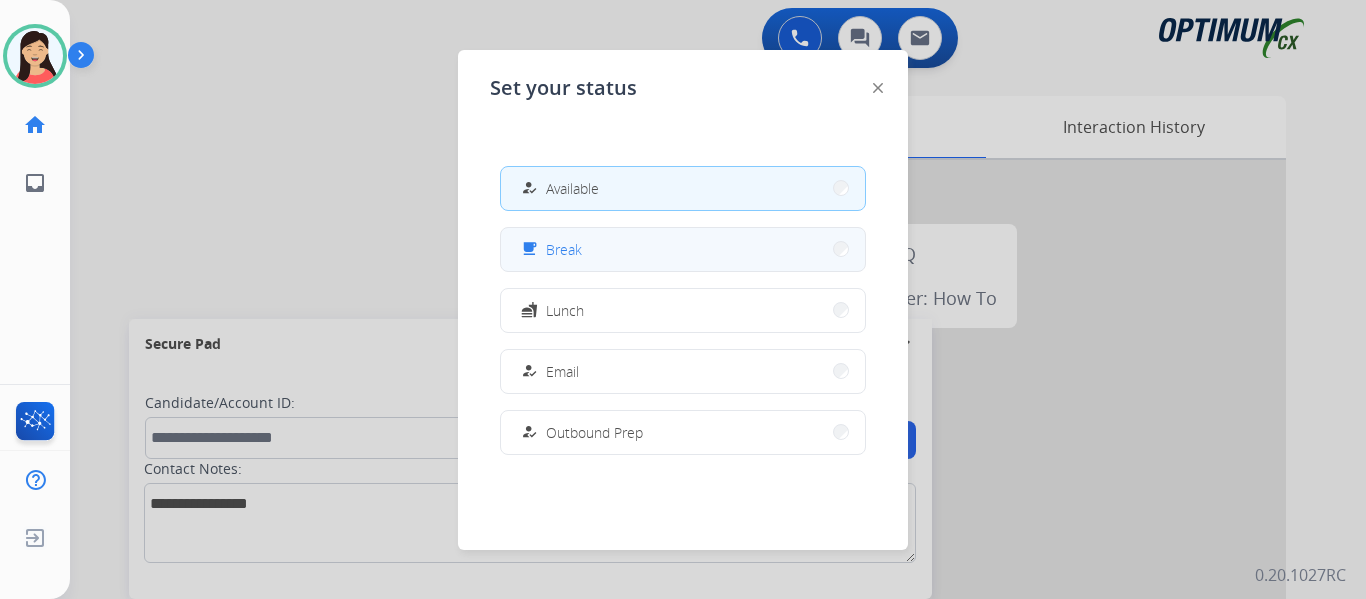click on "free_breakfast Break" at bounding box center (683, 249) 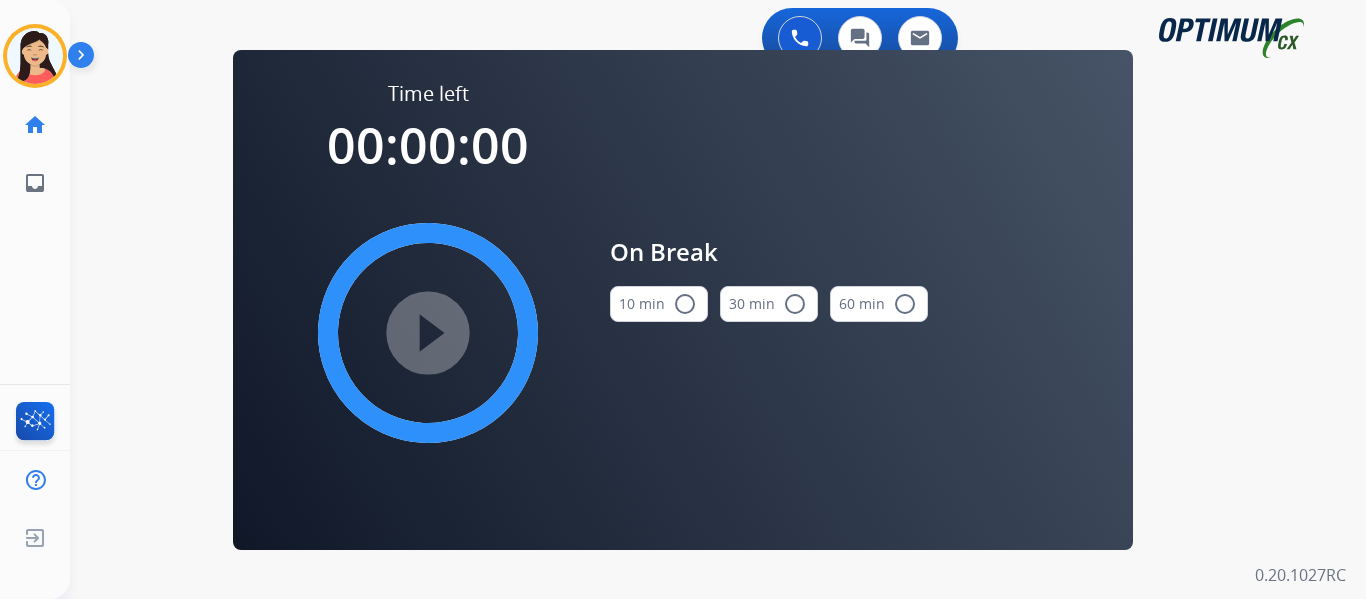 drag, startPoint x: 651, startPoint y: 313, endPoint x: 596, endPoint y: 317, distance: 55.145264 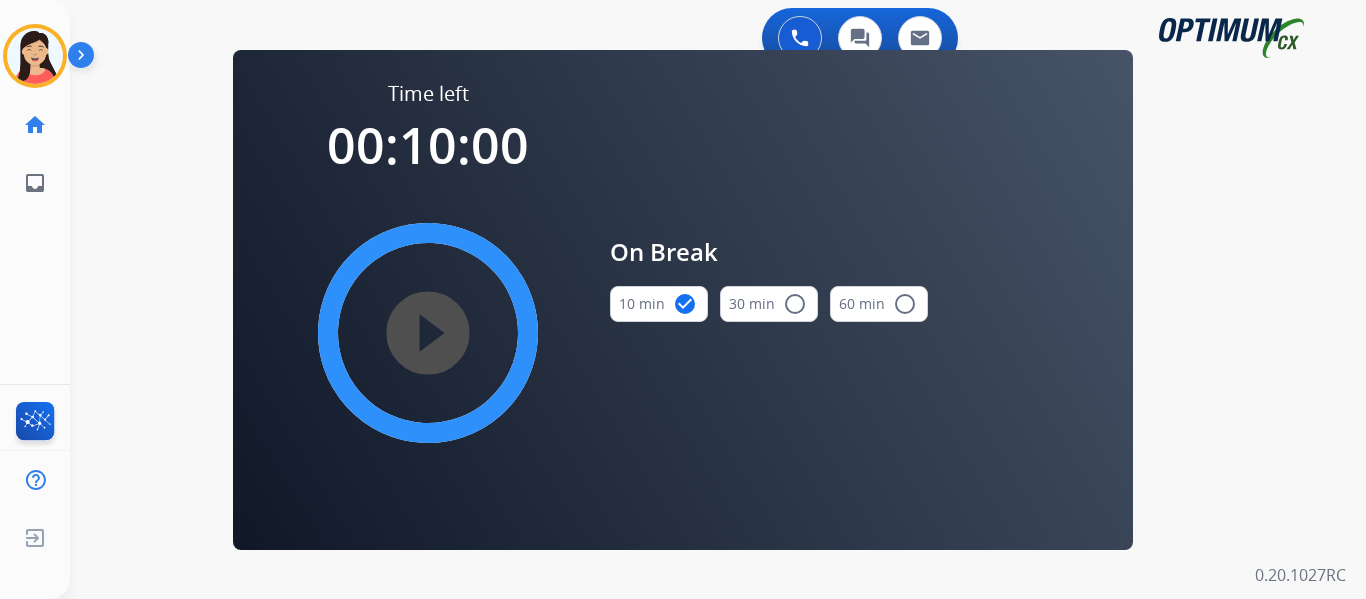 click on "play_circle_filled" at bounding box center (428, 333) 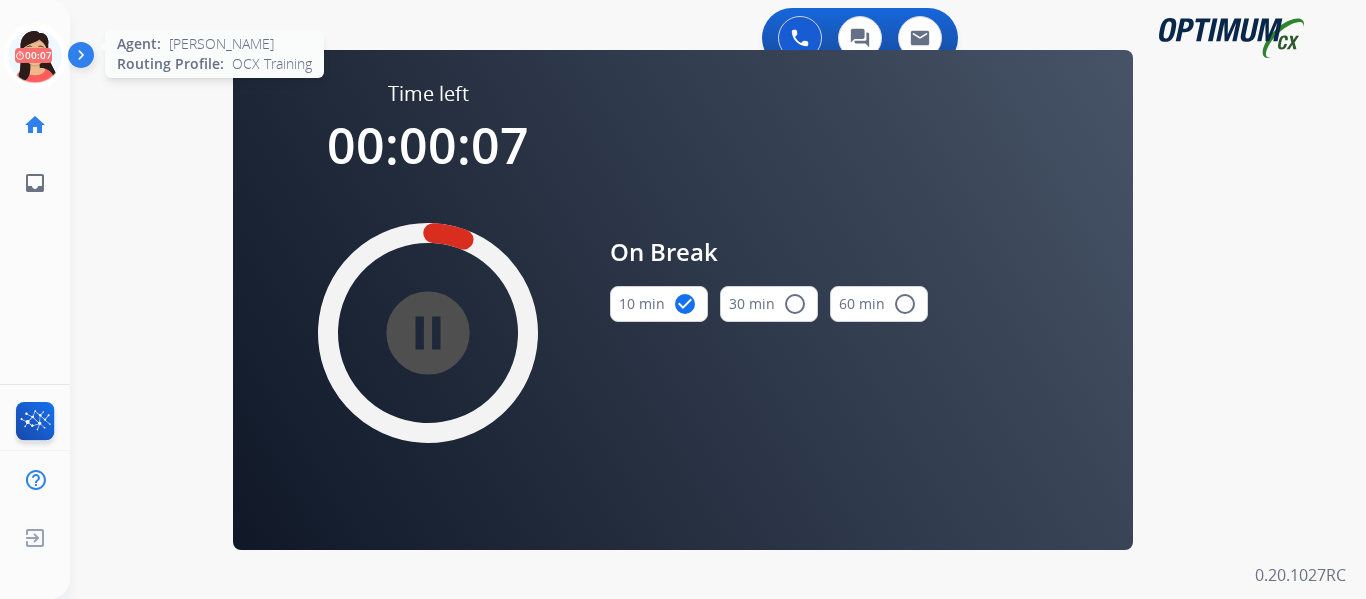 click 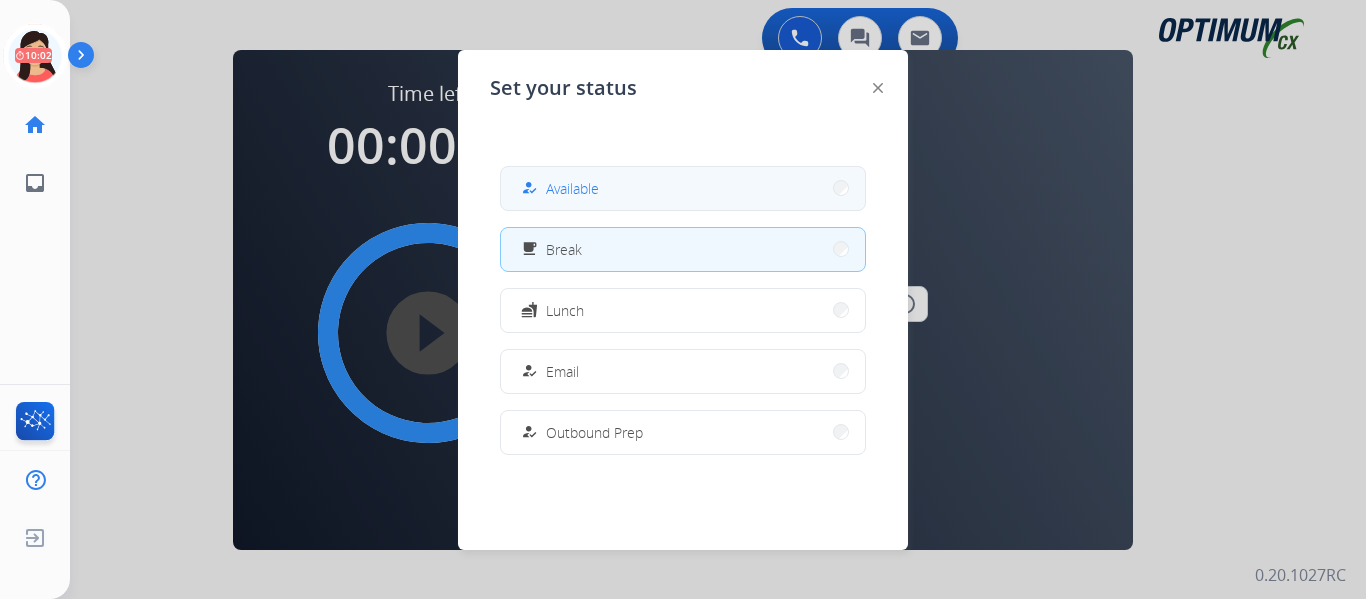 click on "Available" at bounding box center [572, 188] 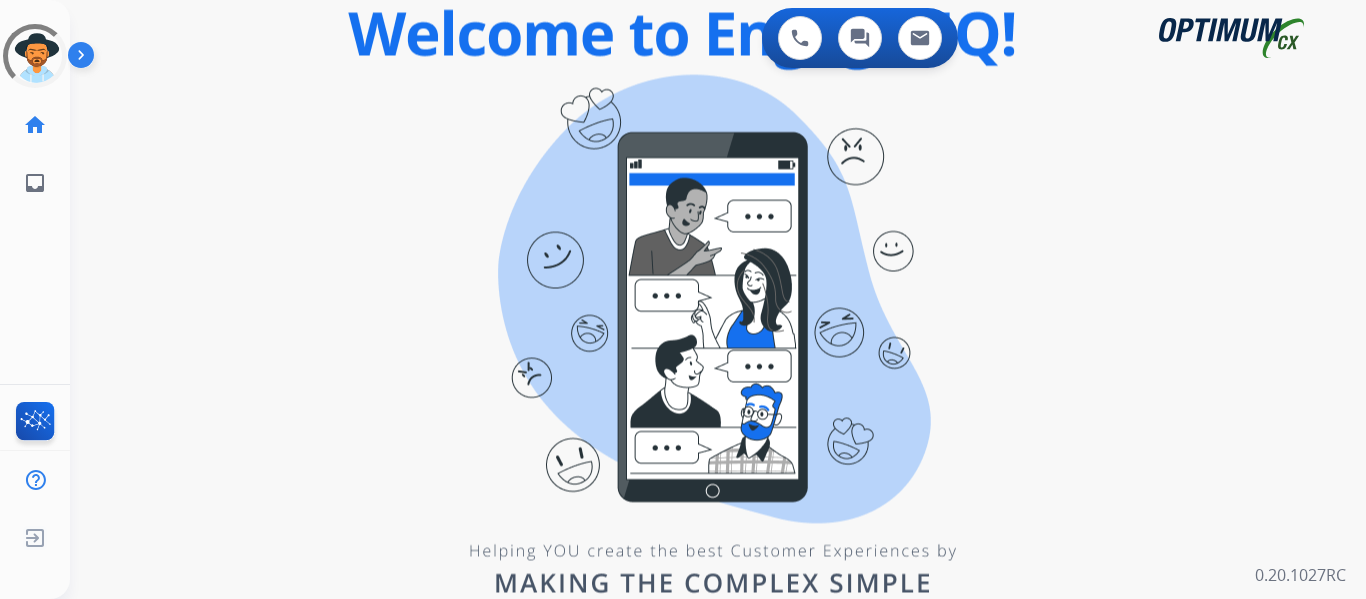 scroll, scrollTop: 0, scrollLeft: 0, axis: both 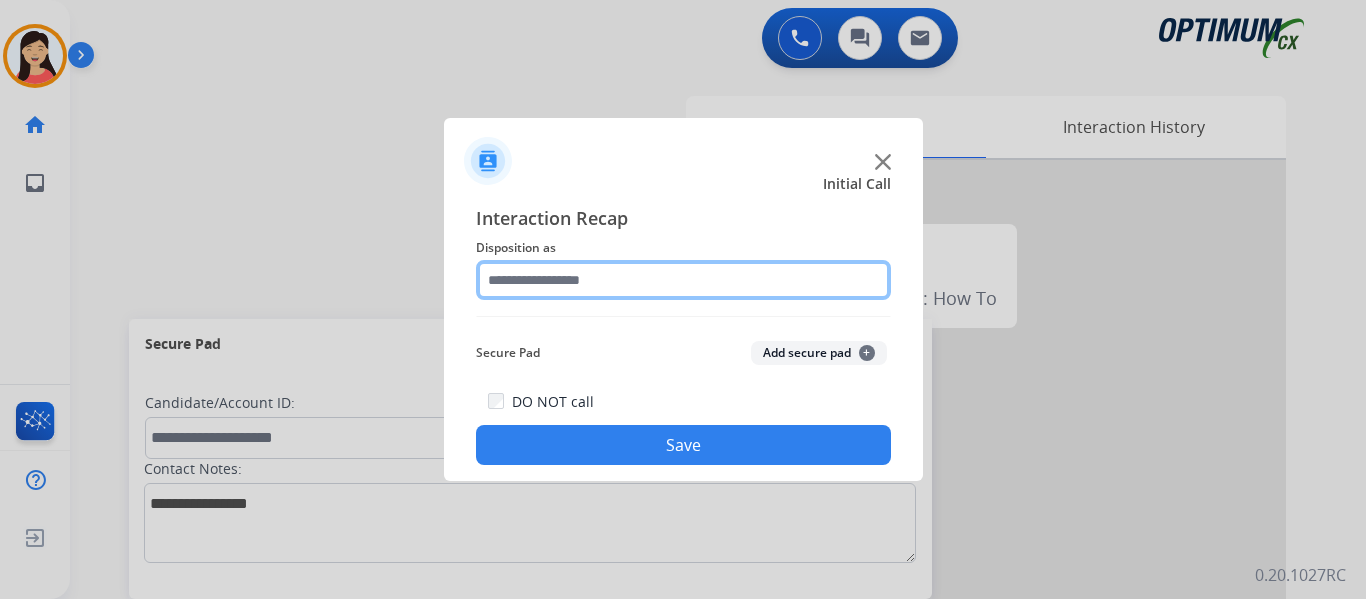 click 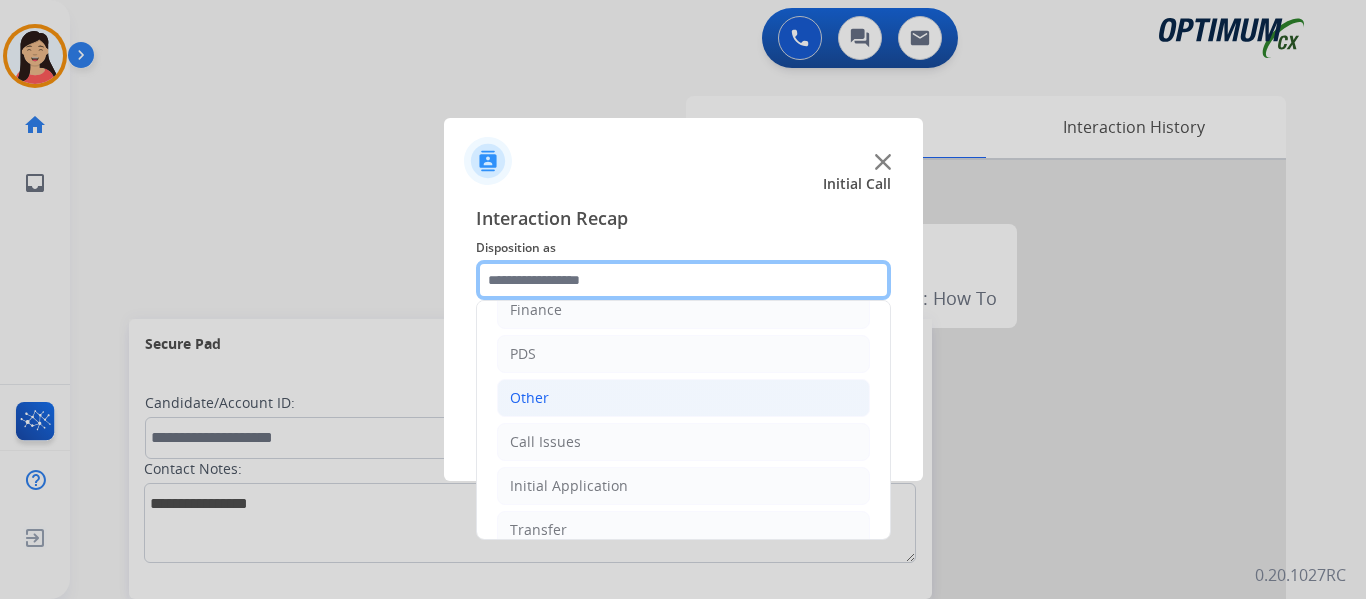 scroll, scrollTop: 136, scrollLeft: 0, axis: vertical 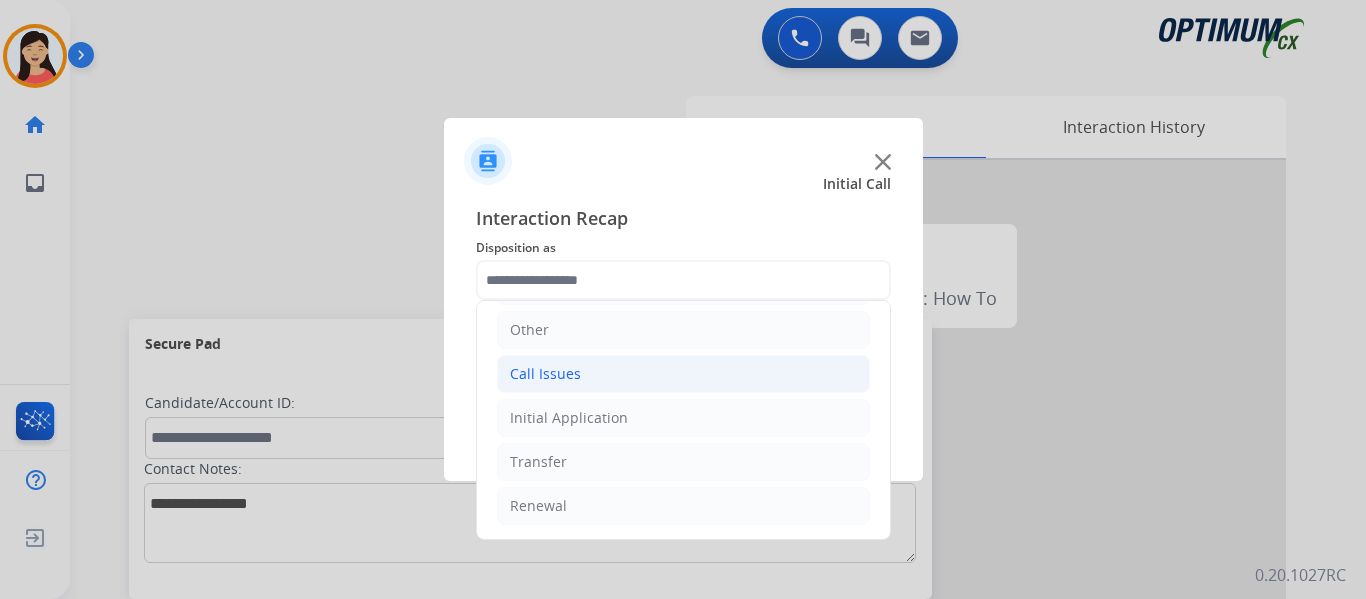 click on "Call Issues" 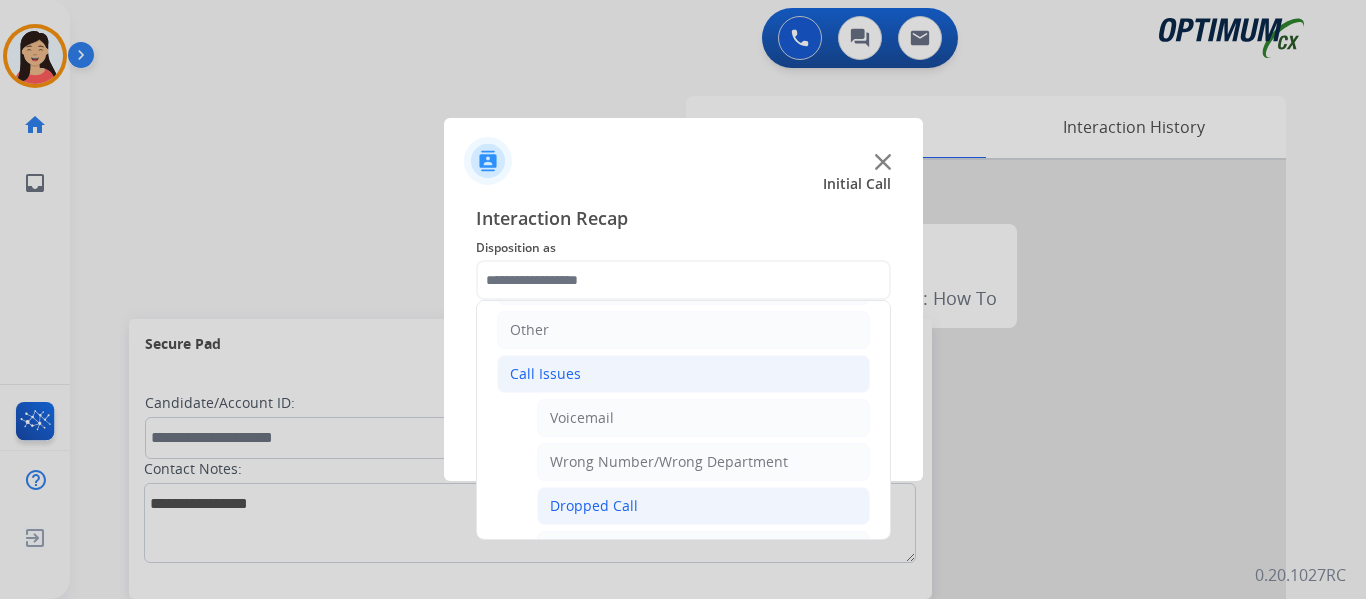 click on "Dropped Call" 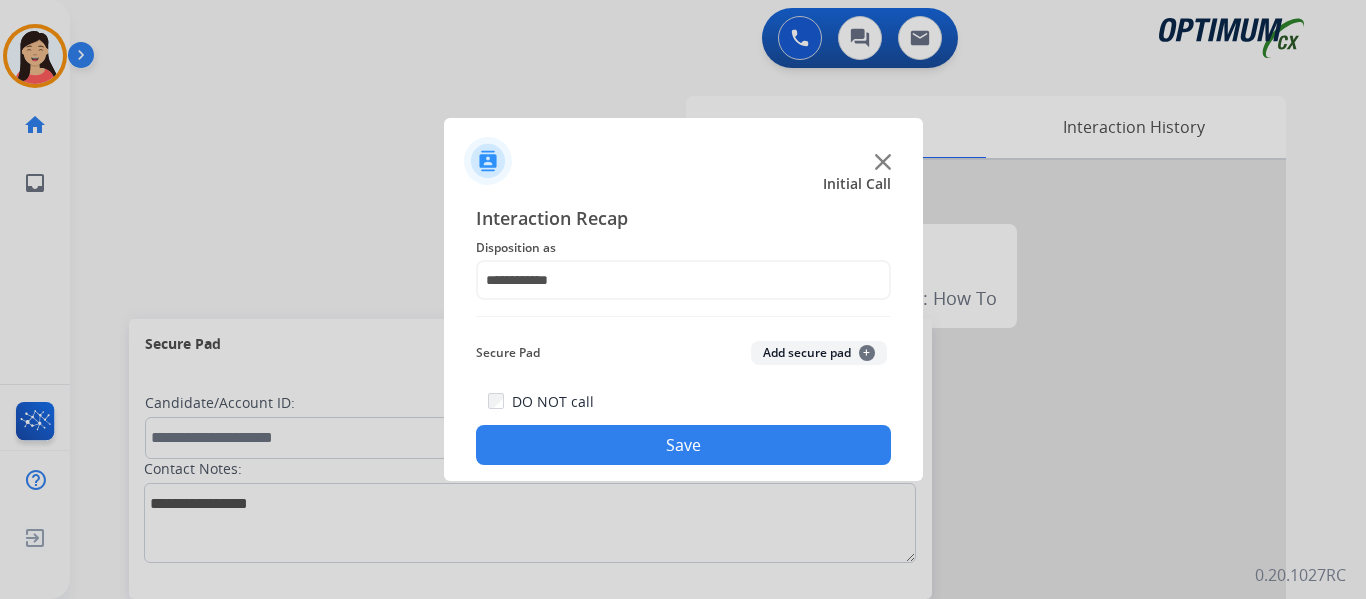 click on "Save" 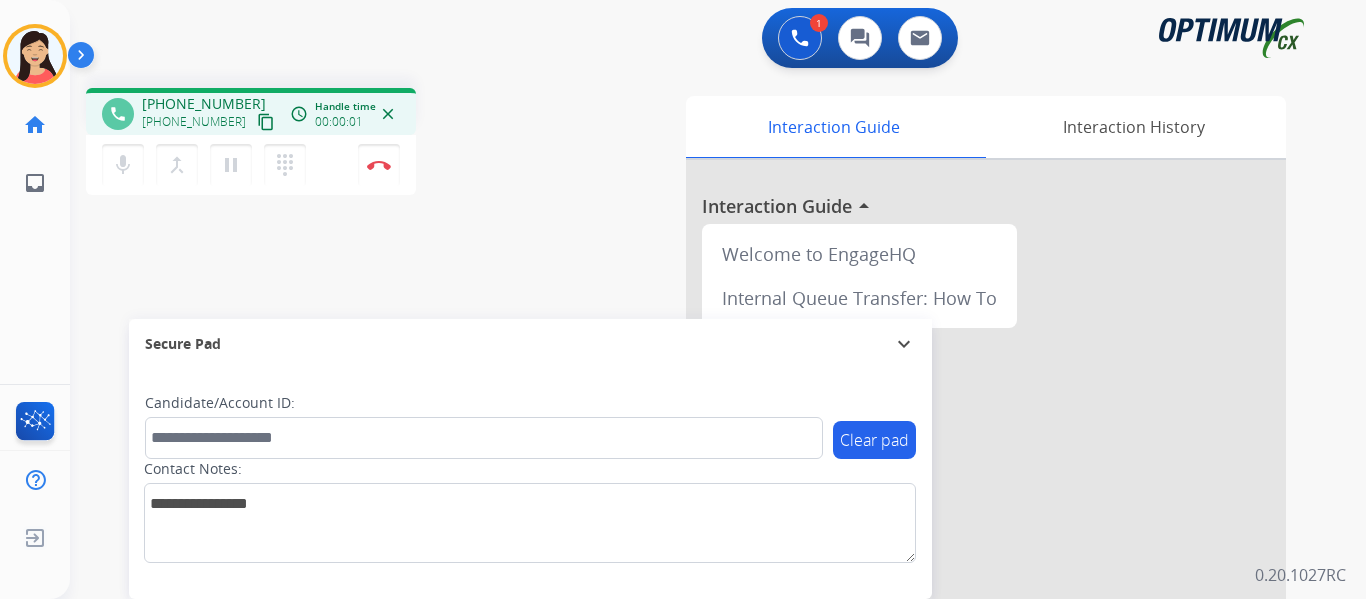 click on "content_copy" at bounding box center (266, 122) 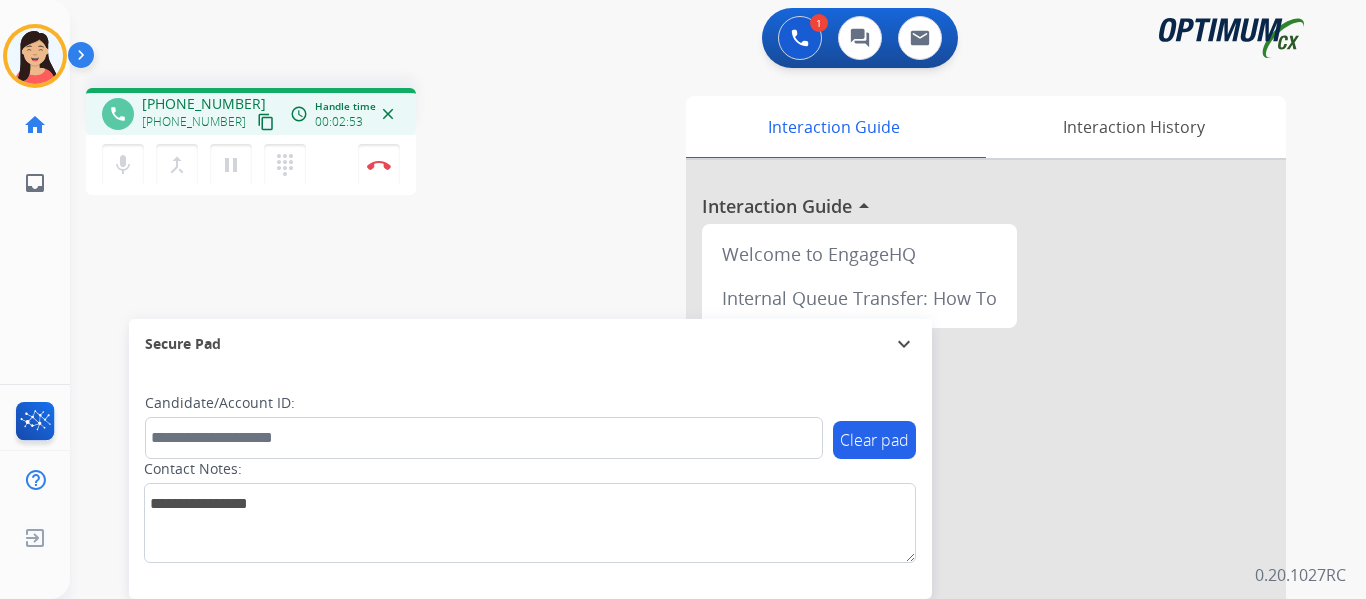 drag, startPoint x: 251, startPoint y: 118, endPoint x: 306, endPoint y: 150, distance: 63.631752 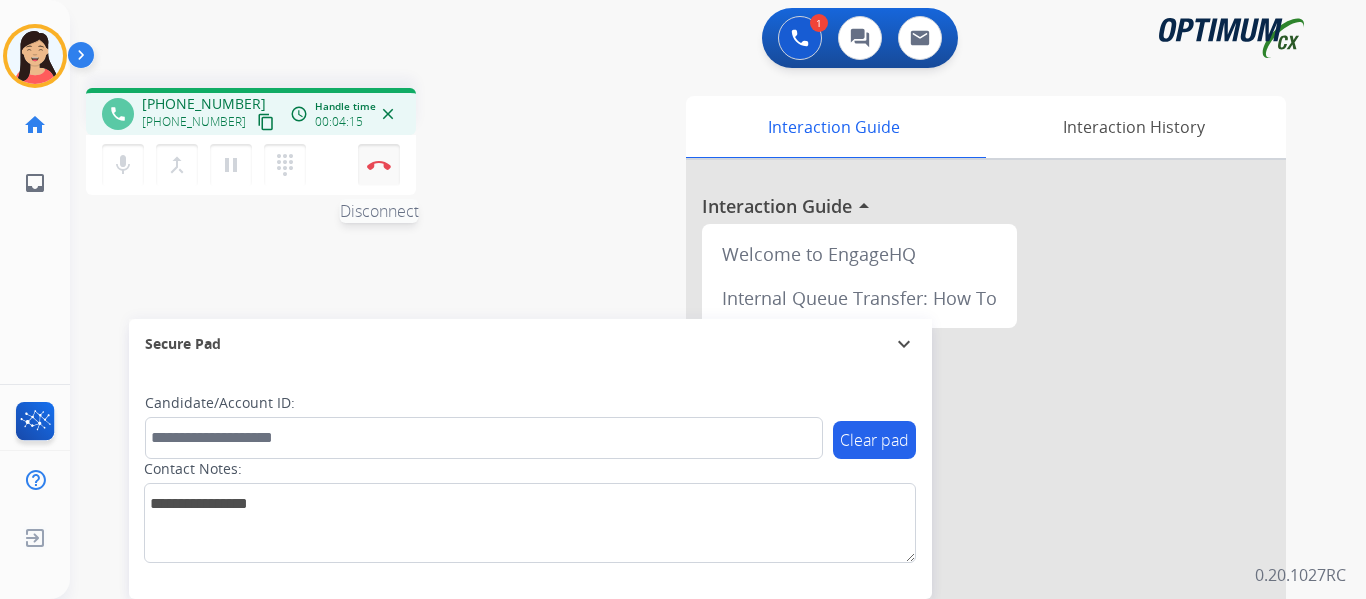 click at bounding box center (379, 165) 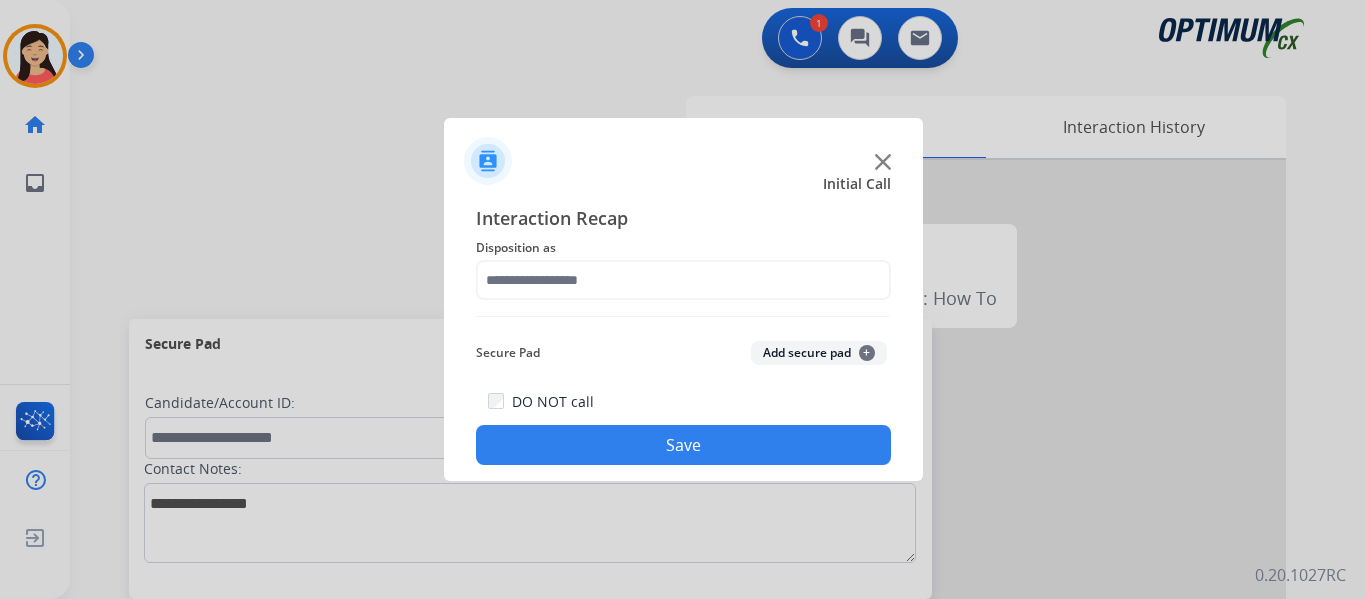 click on "Add secure pad  +" 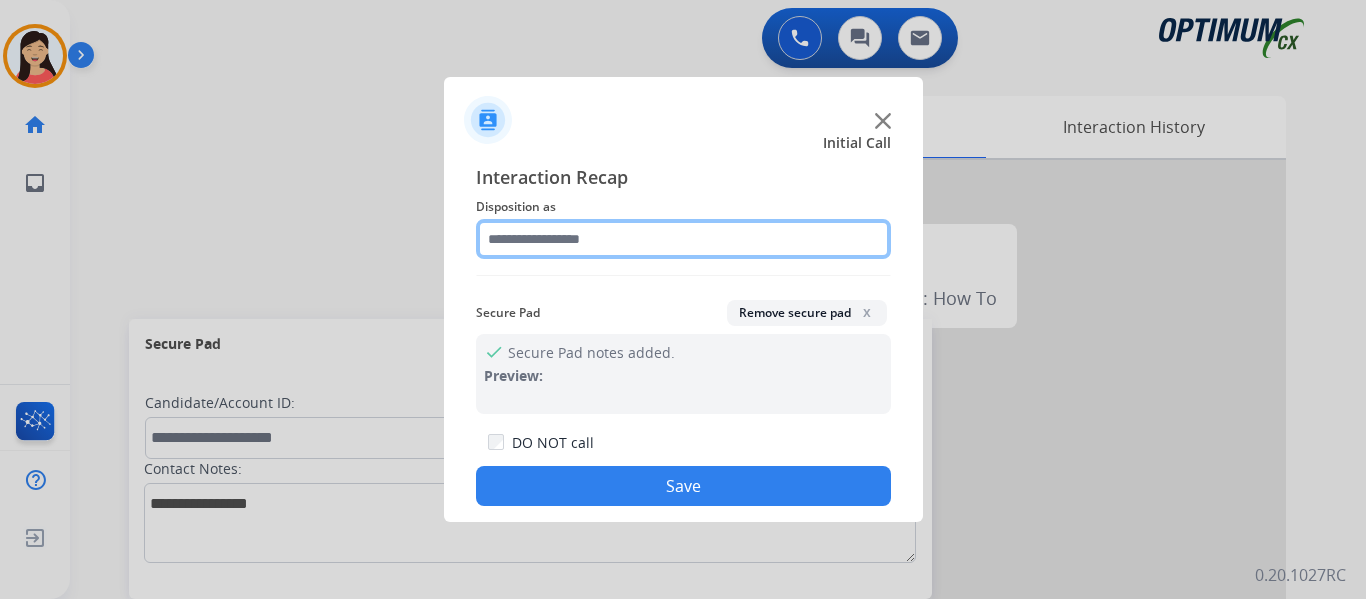 click 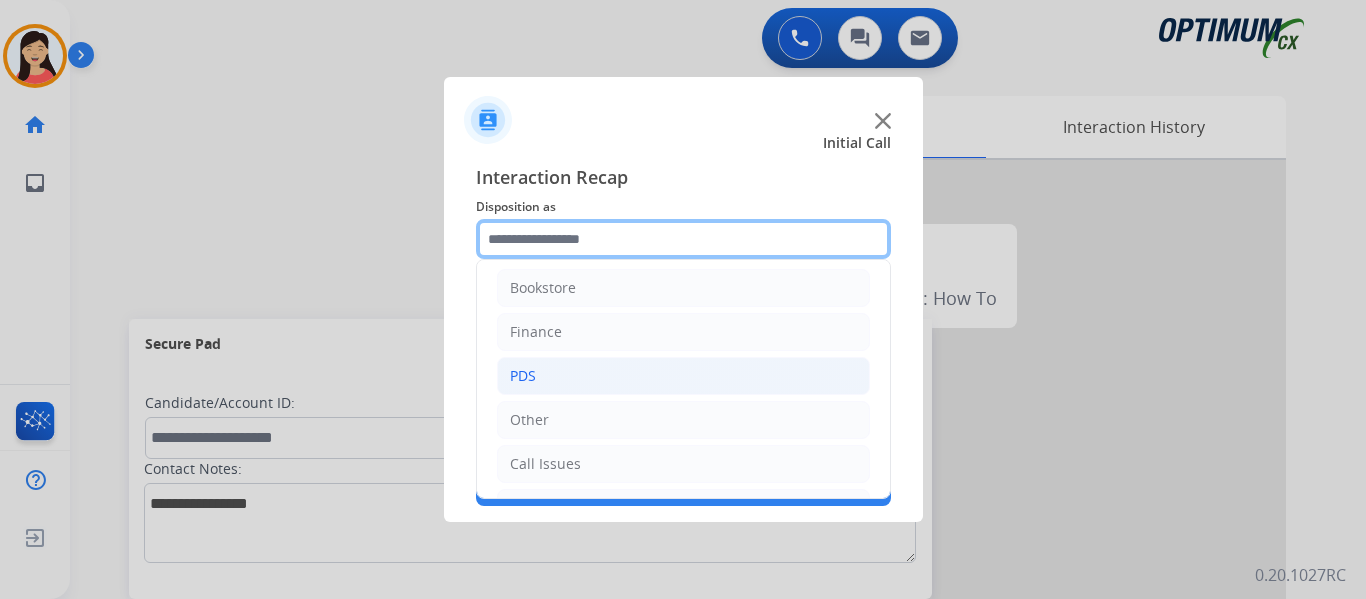 scroll, scrollTop: 0, scrollLeft: 0, axis: both 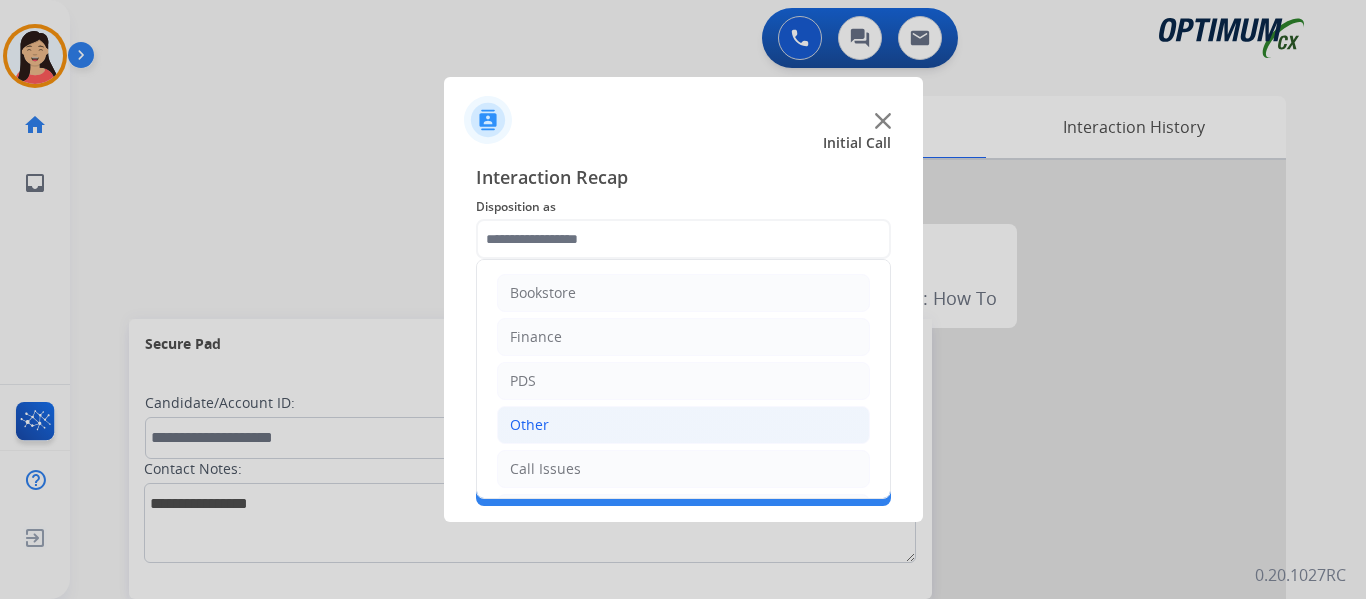click on "Other" 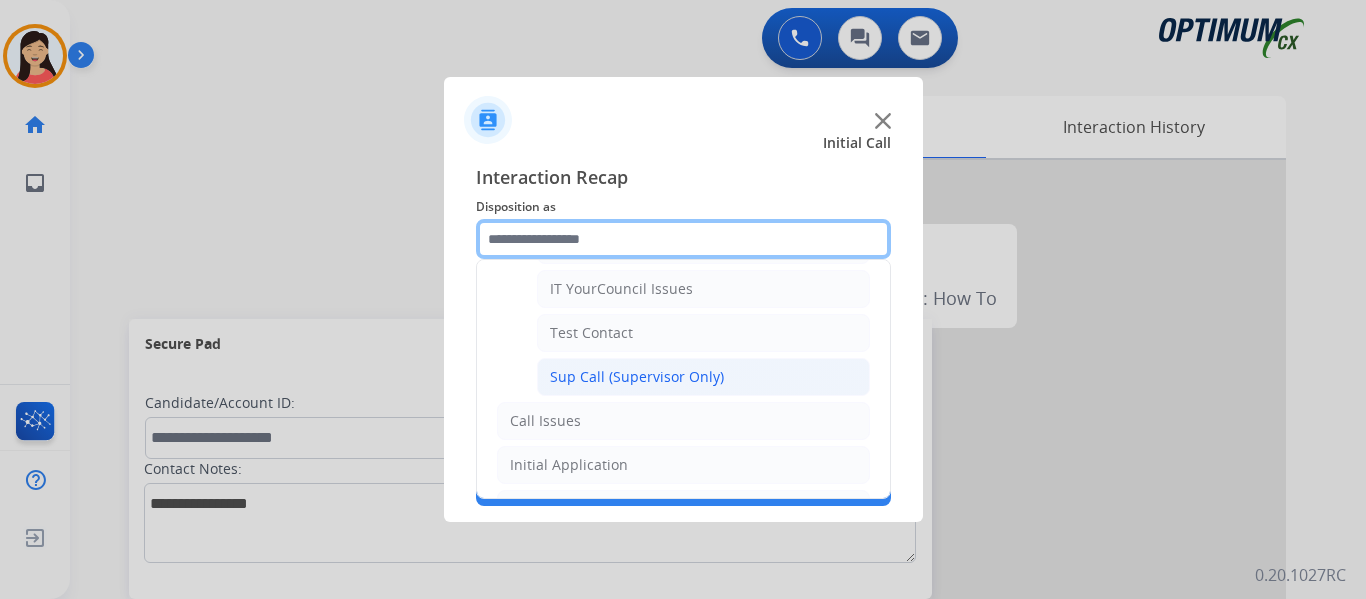 scroll, scrollTop: 300, scrollLeft: 0, axis: vertical 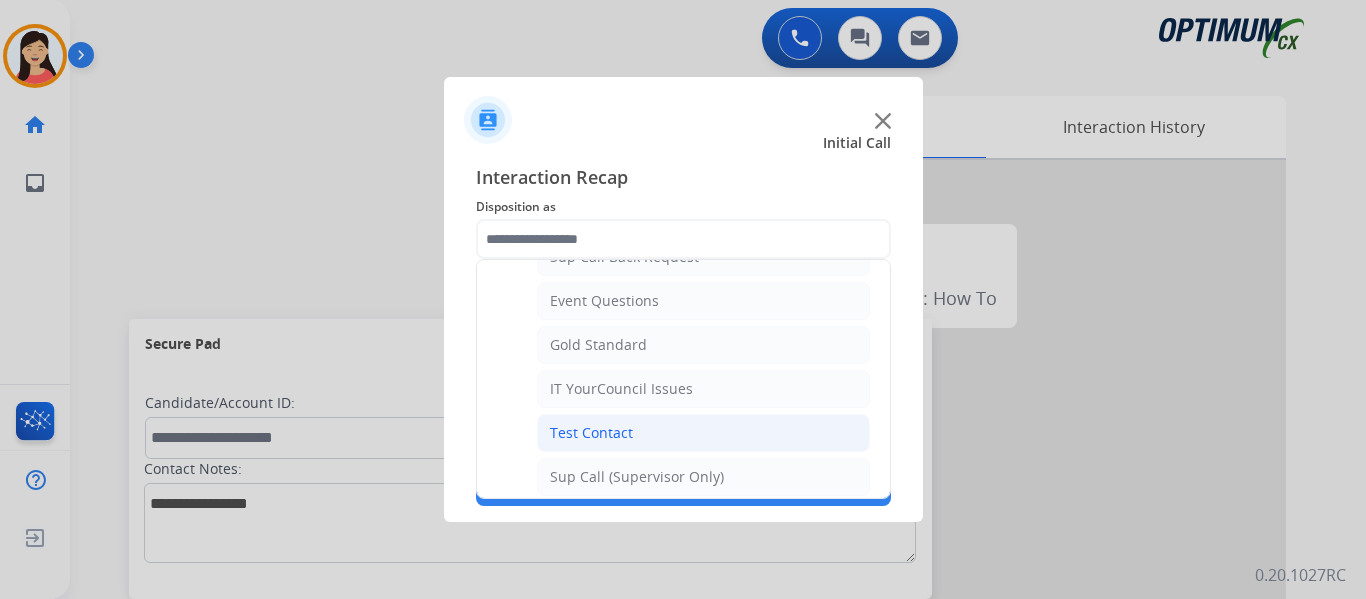 click on "Test Contact" 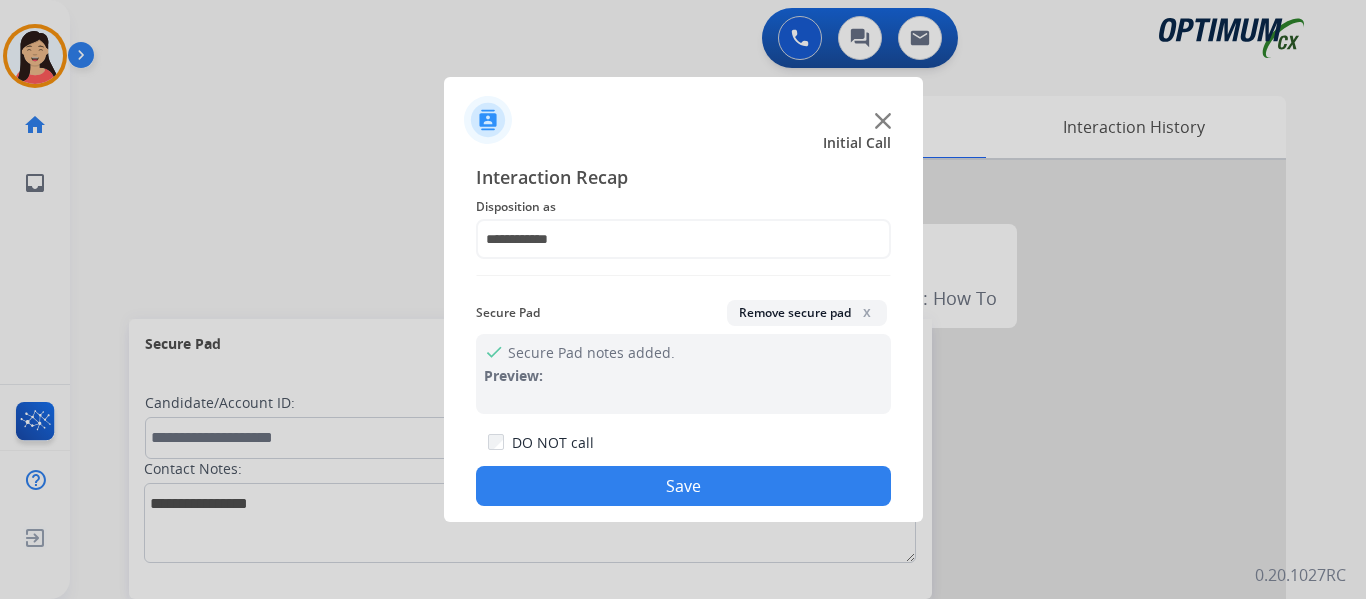 click on "Save" 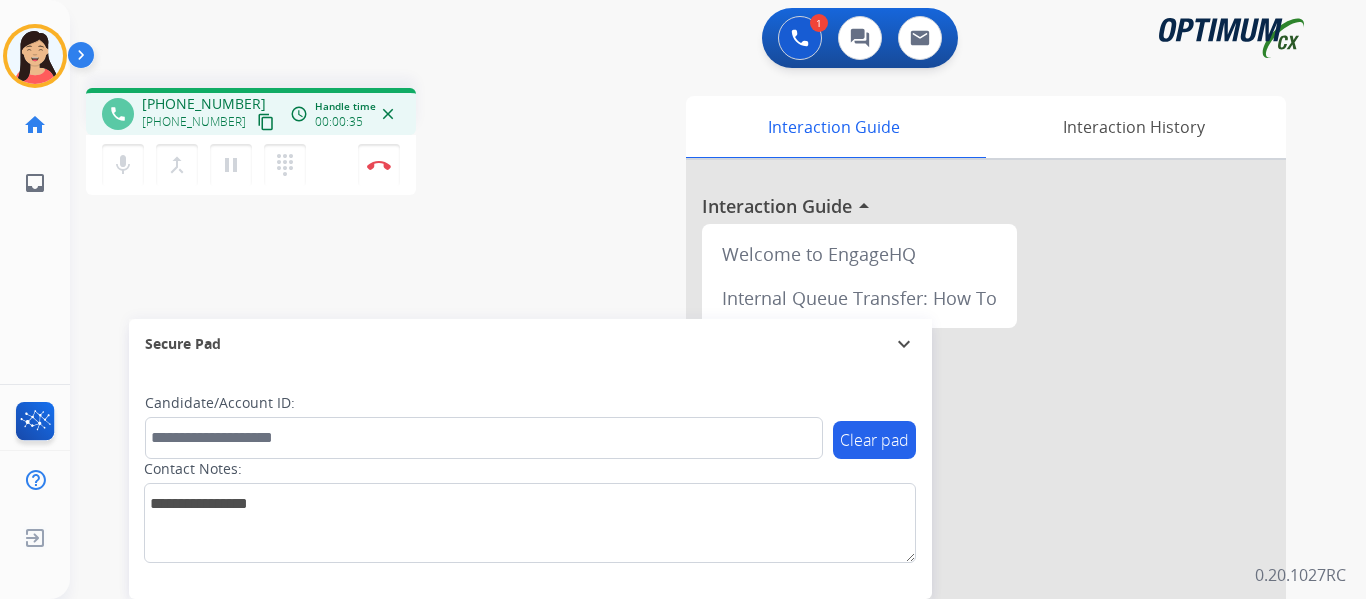 click on "content_copy" at bounding box center [266, 122] 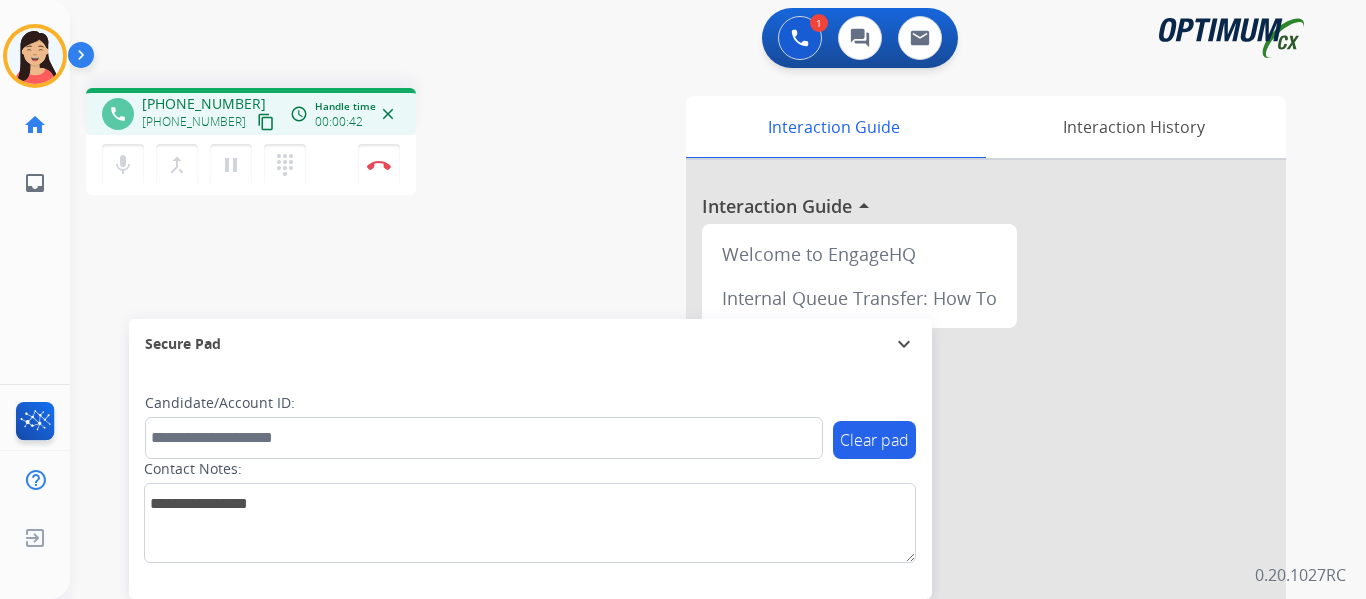 click on "content_copy" at bounding box center [266, 122] 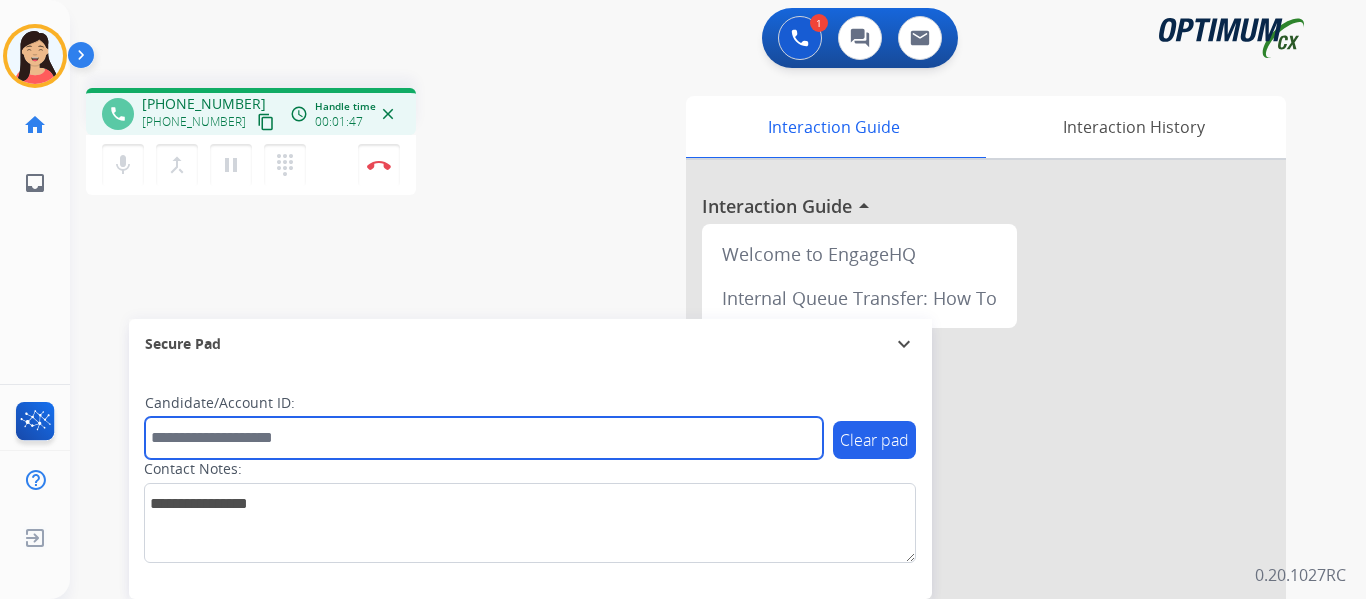 click at bounding box center [484, 438] 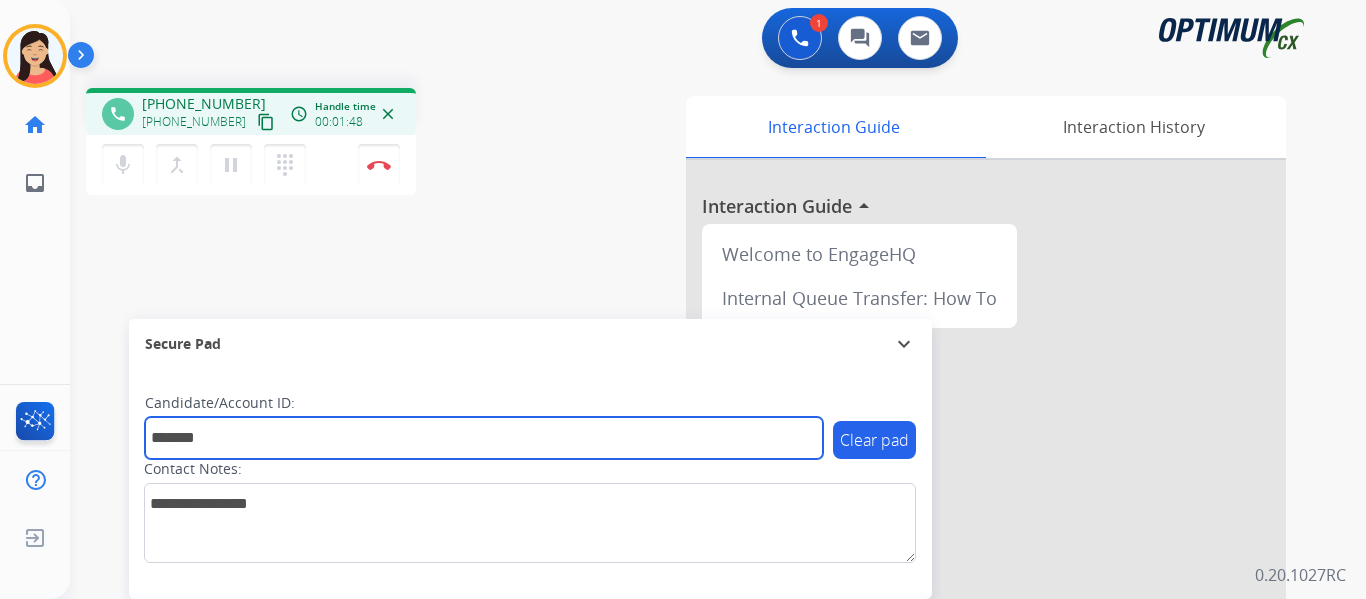 type on "*******" 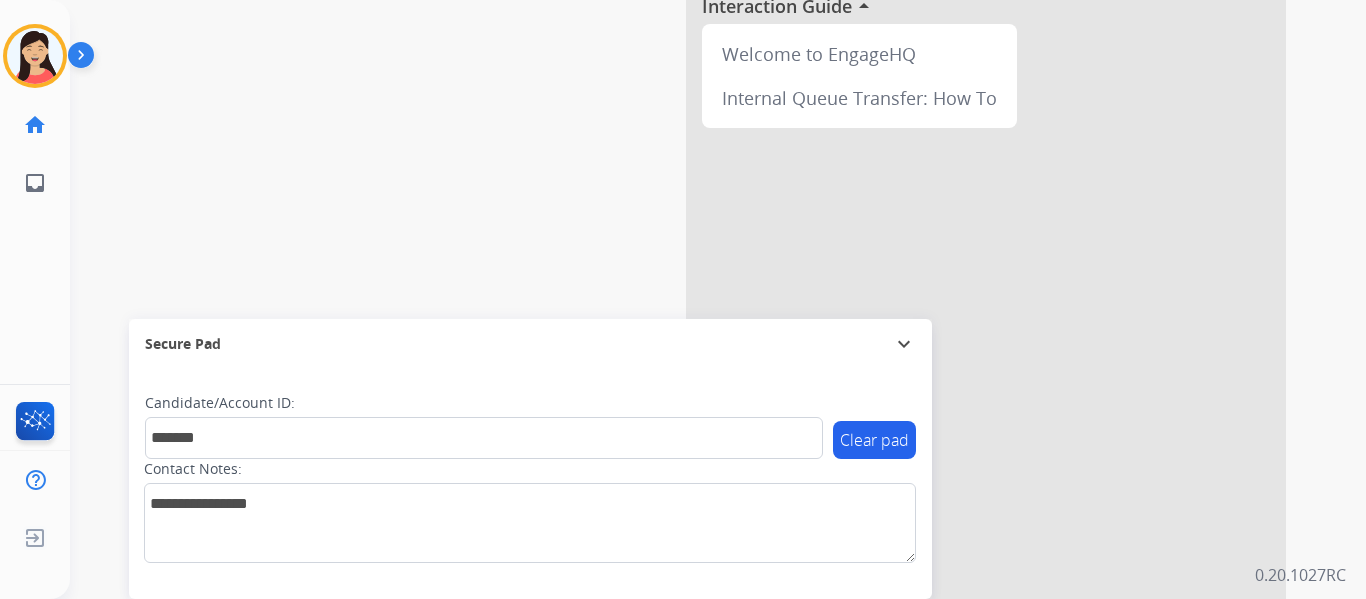 scroll, scrollTop: 0, scrollLeft: 0, axis: both 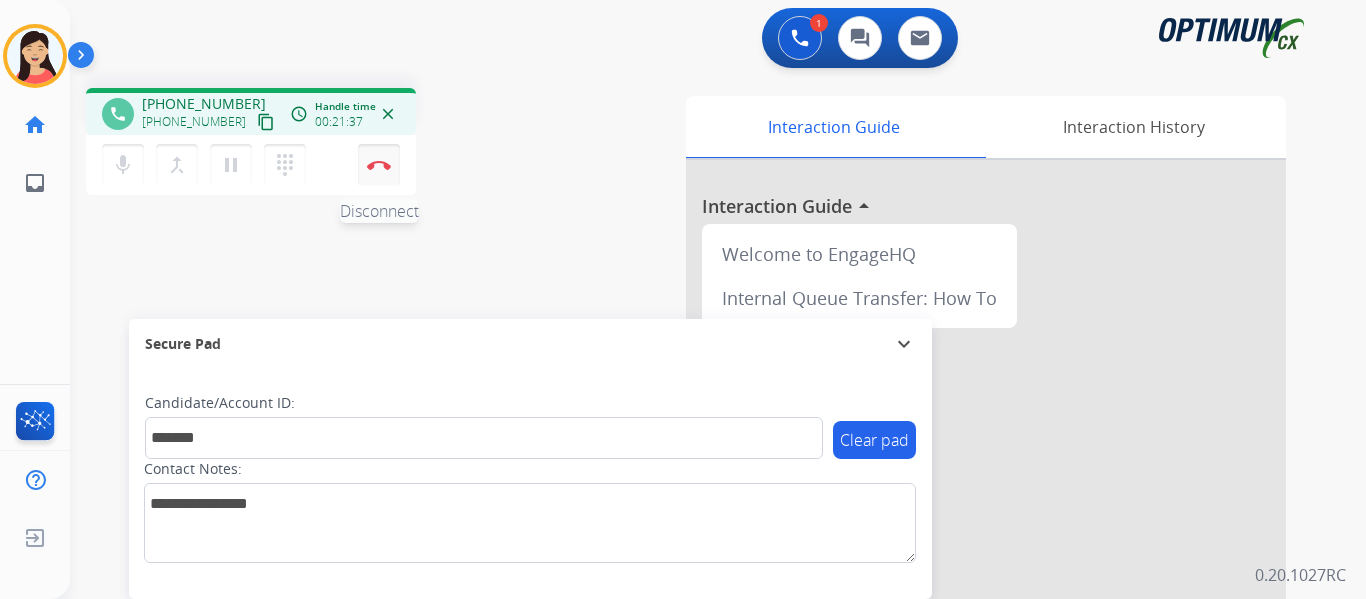 click at bounding box center [379, 165] 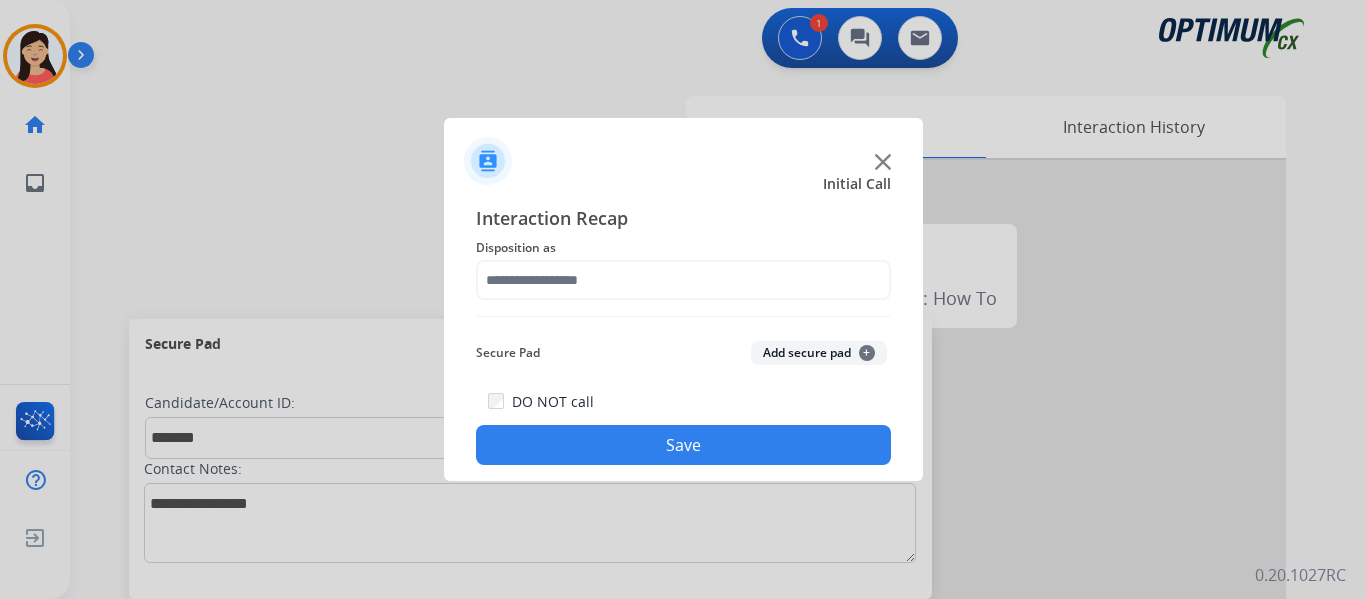 click on "Add secure pad  +" 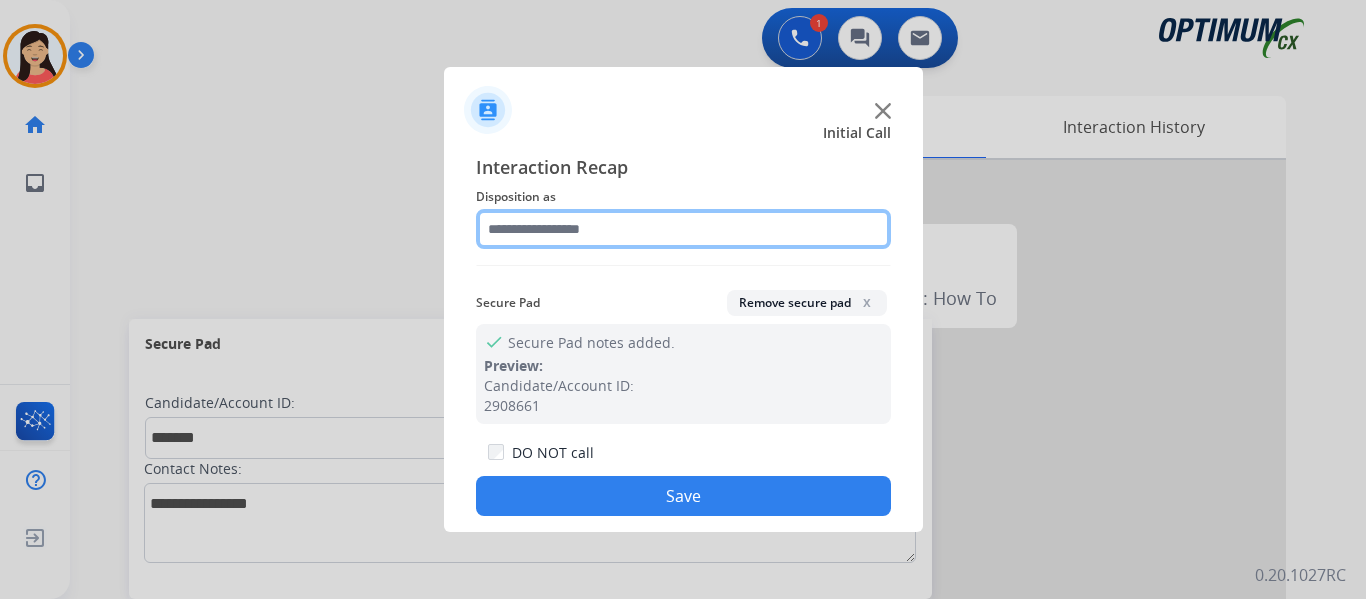 click 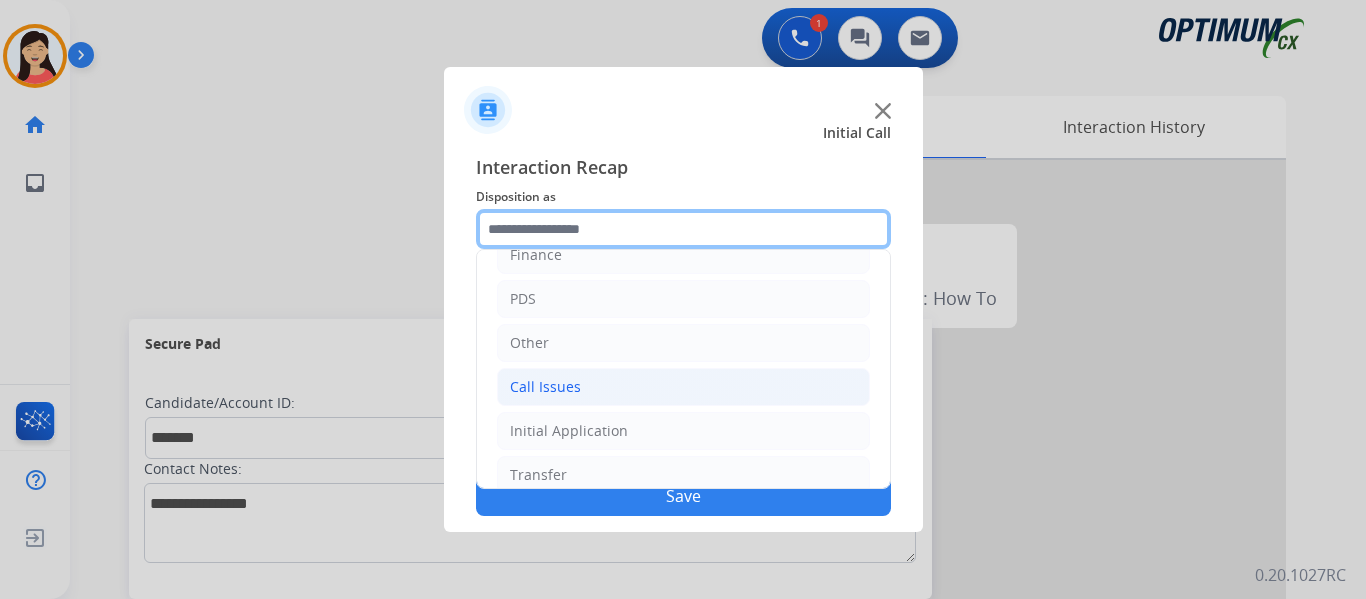 scroll, scrollTop: 136, scrollLeft: 0, axis: vertical 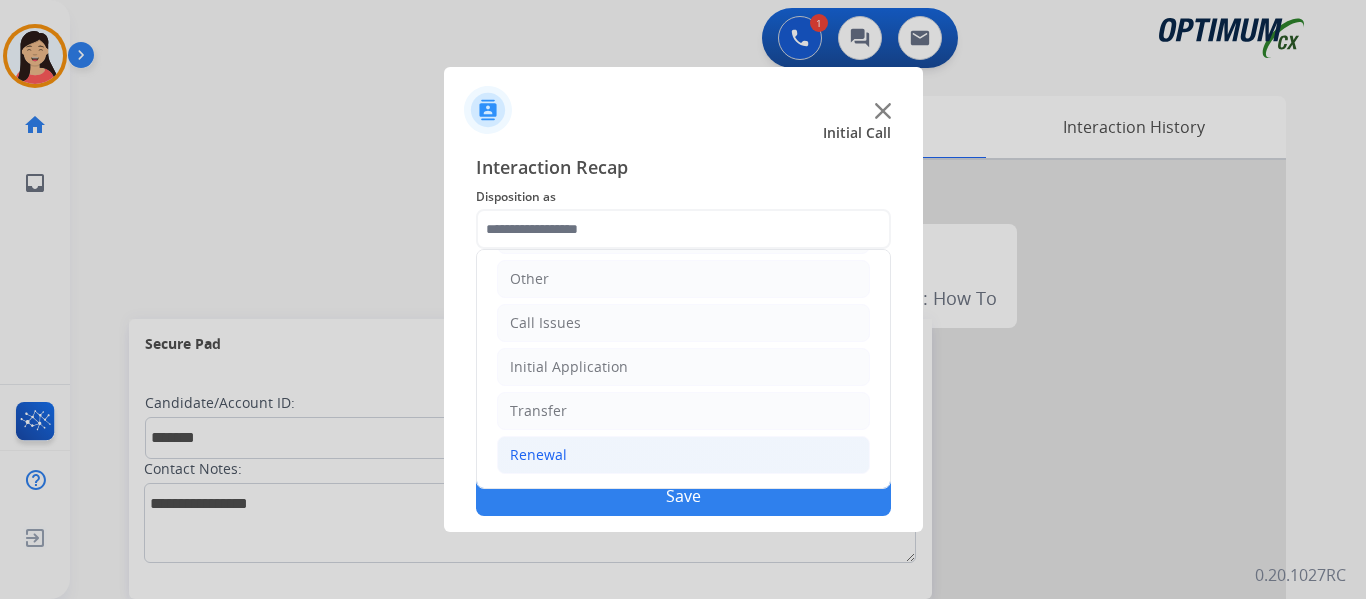 click on "Renewal" 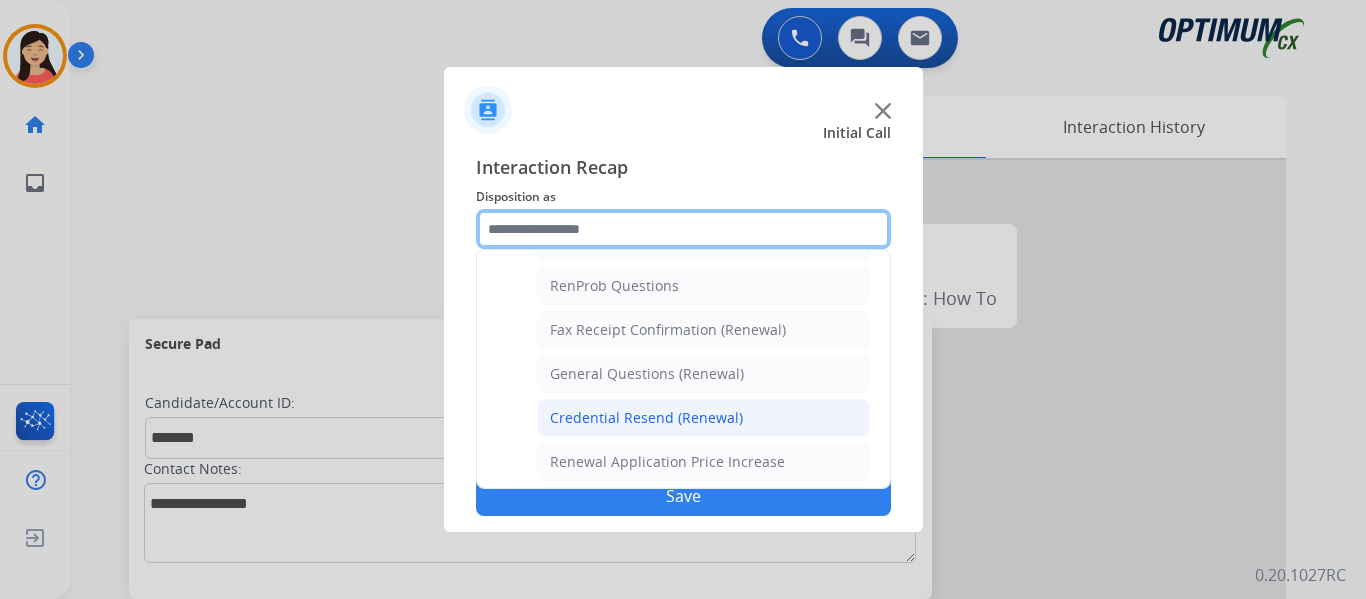 scroll, scrollTop: 536, scrollLeft: 0, axis: vertical 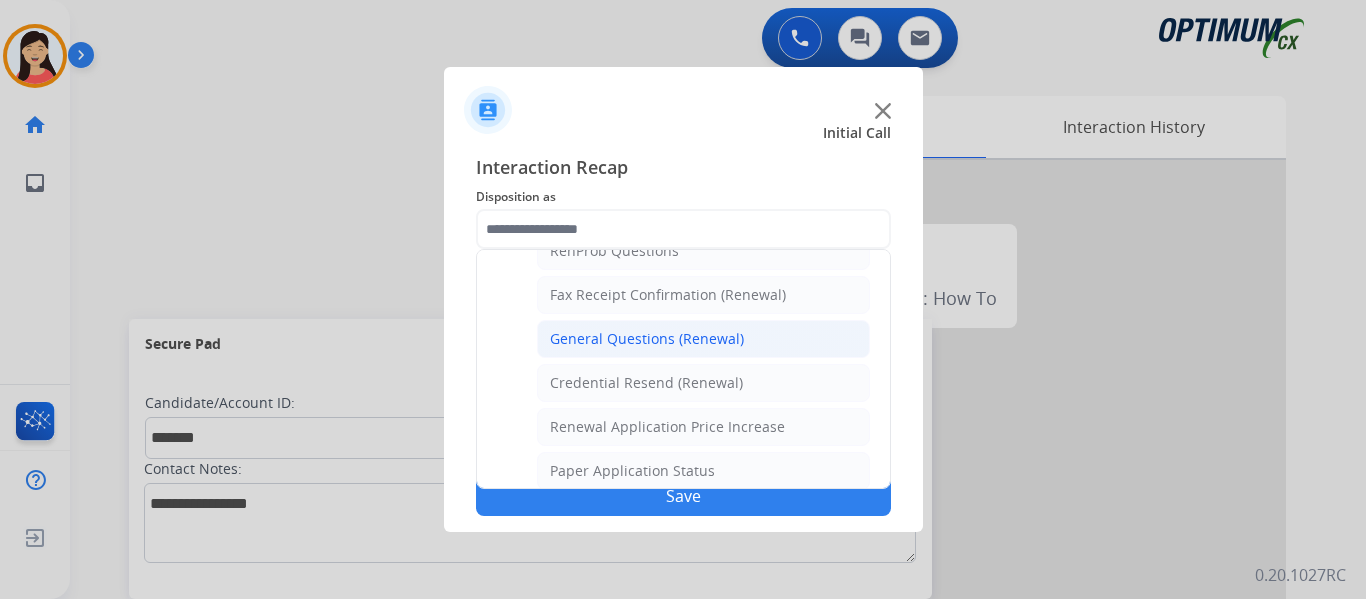 click on "General Questions (Renewal)" 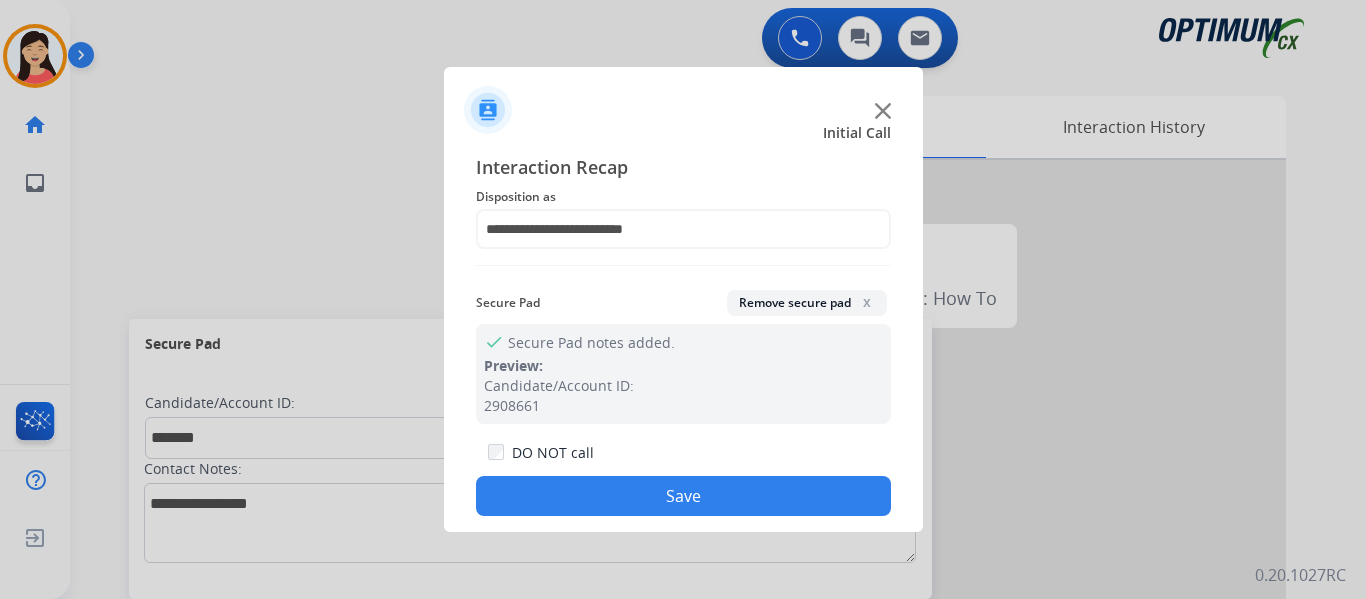 click on "Save" 